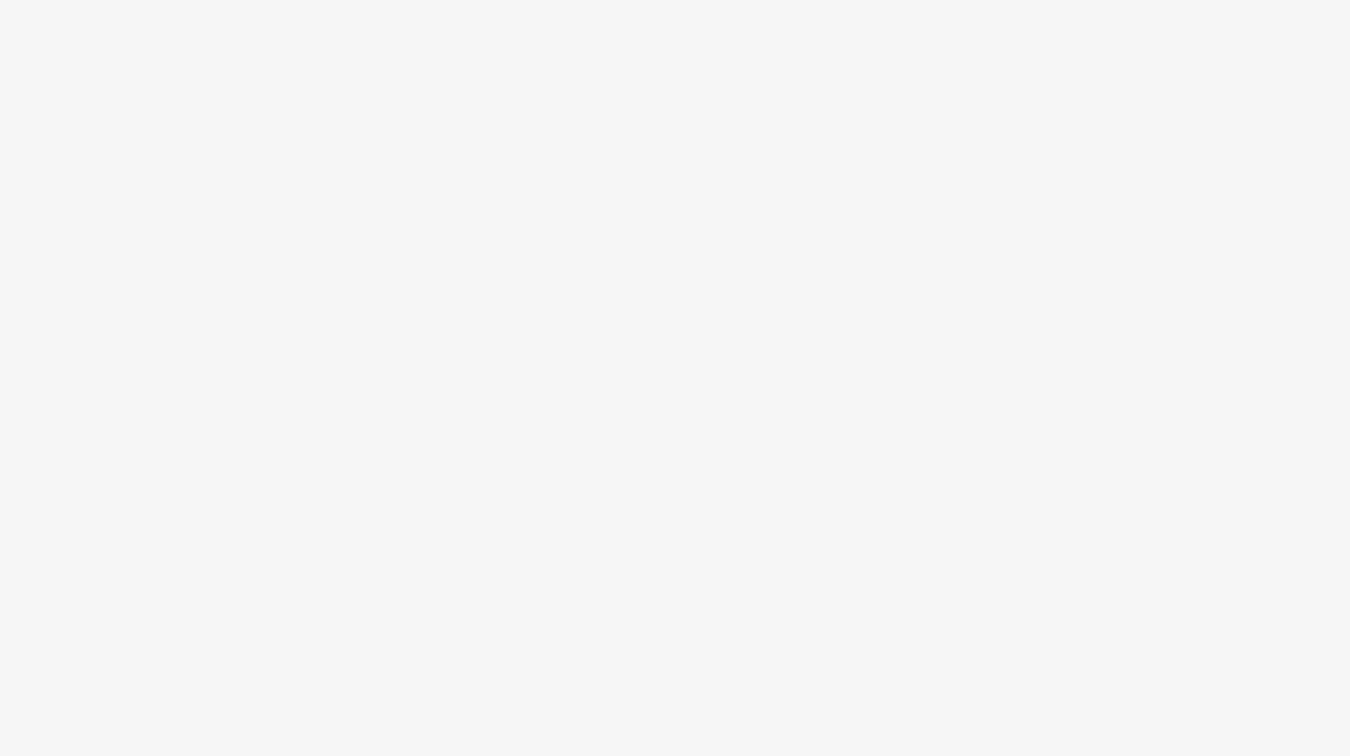 scroll, scrollTop: 0, scrollLeft: 0, axis: both 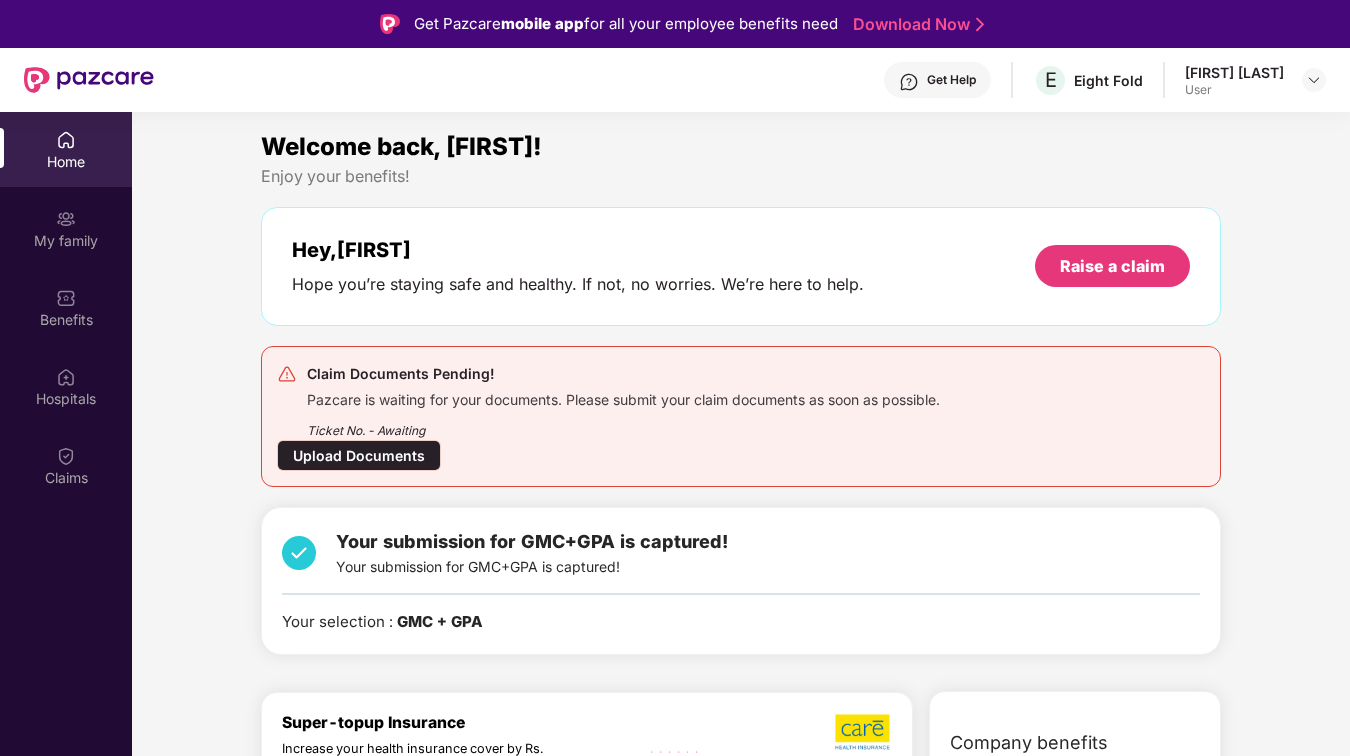 click on "Upload Documents" at bounding box center (359, 455) 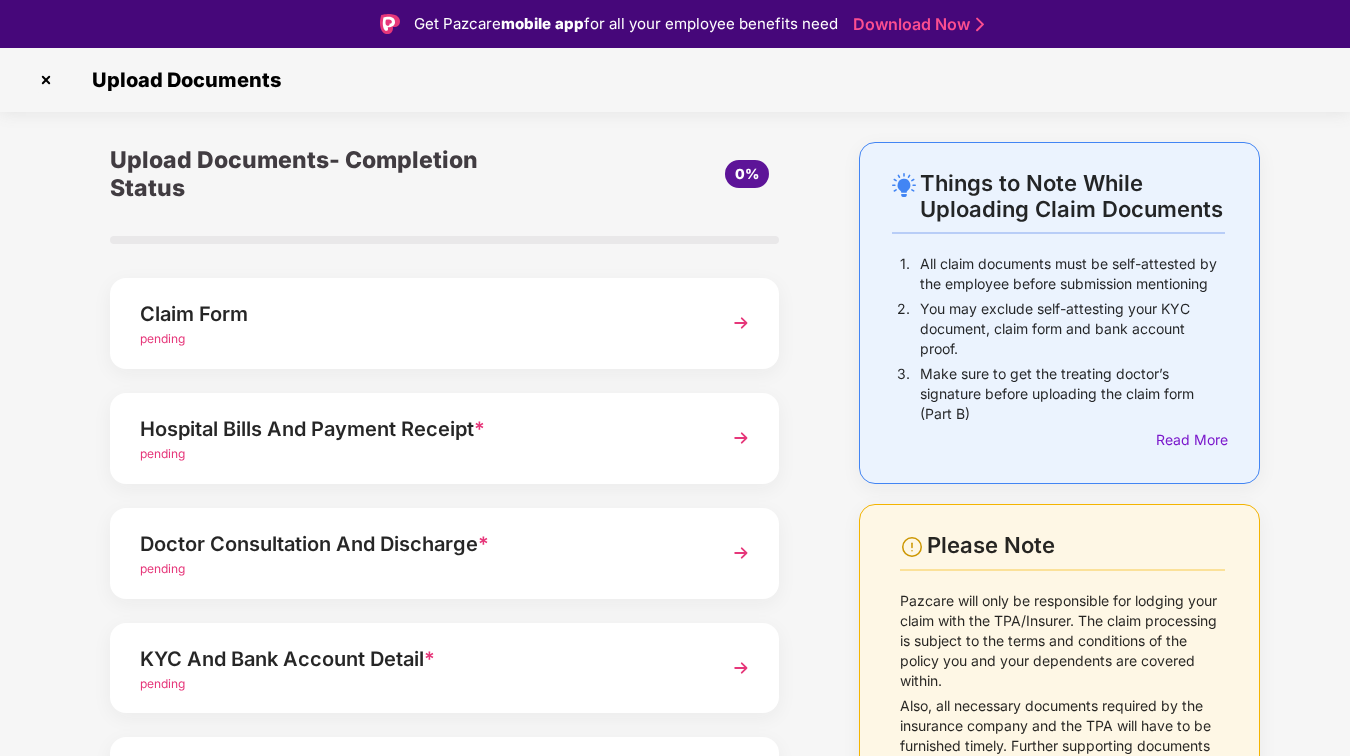 click on "Claim Form pending" at bounding box center [444, 323] 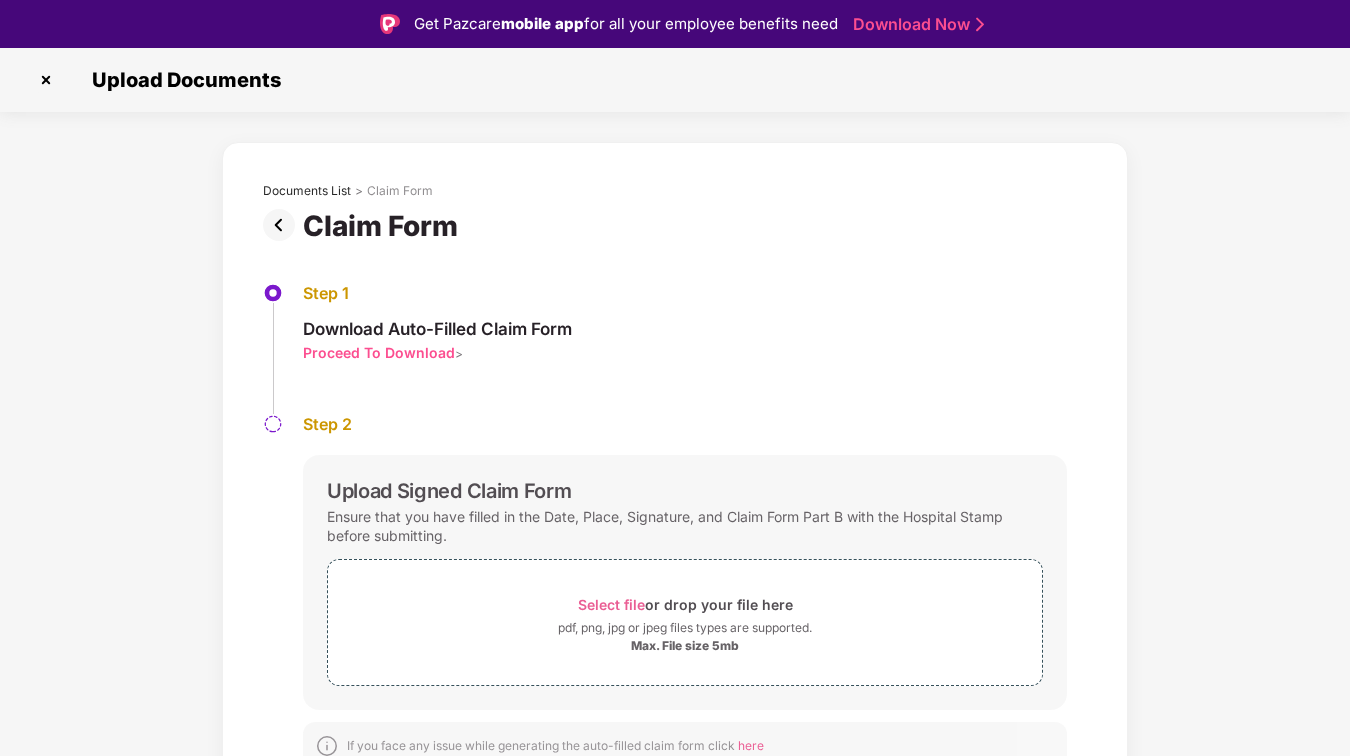 scroll, scrollTop: 17, scrollLeft: 0, axis: vertical 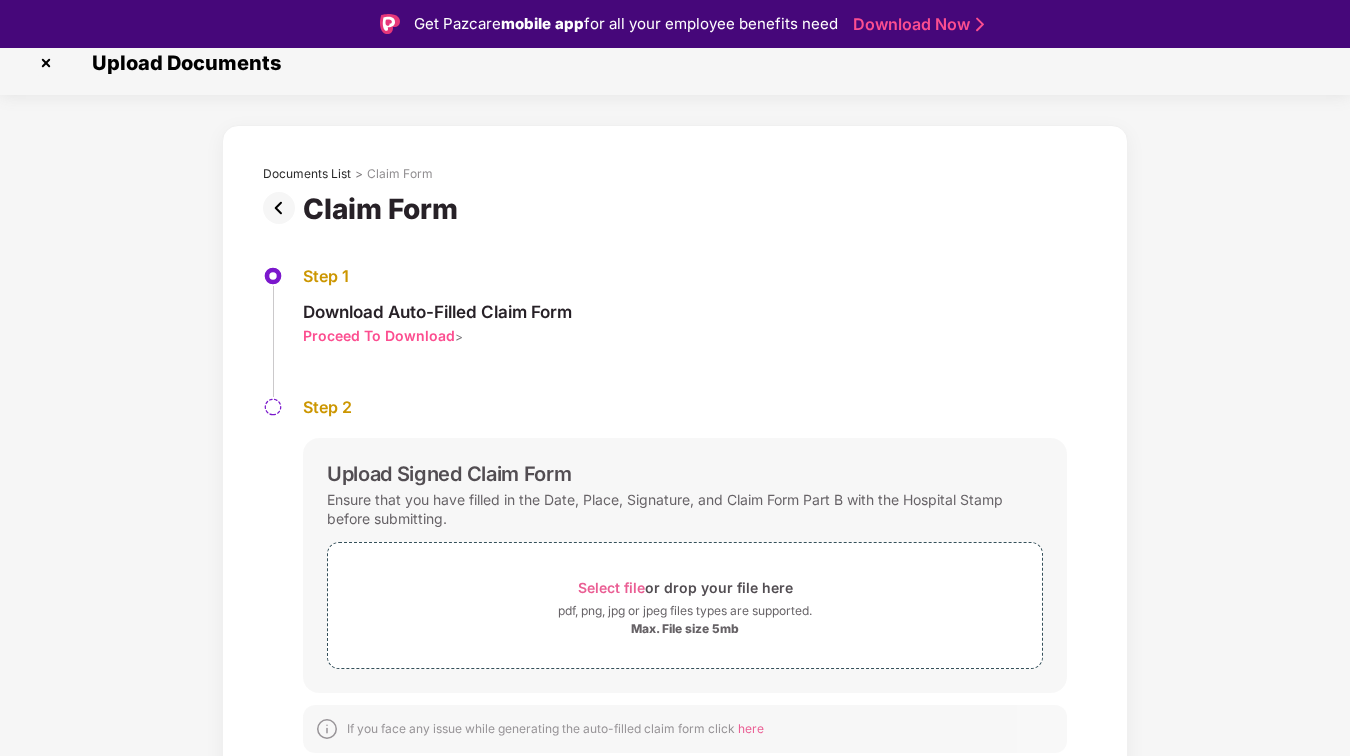 click on "Proceed To Download" at bounding box center [379, 335] 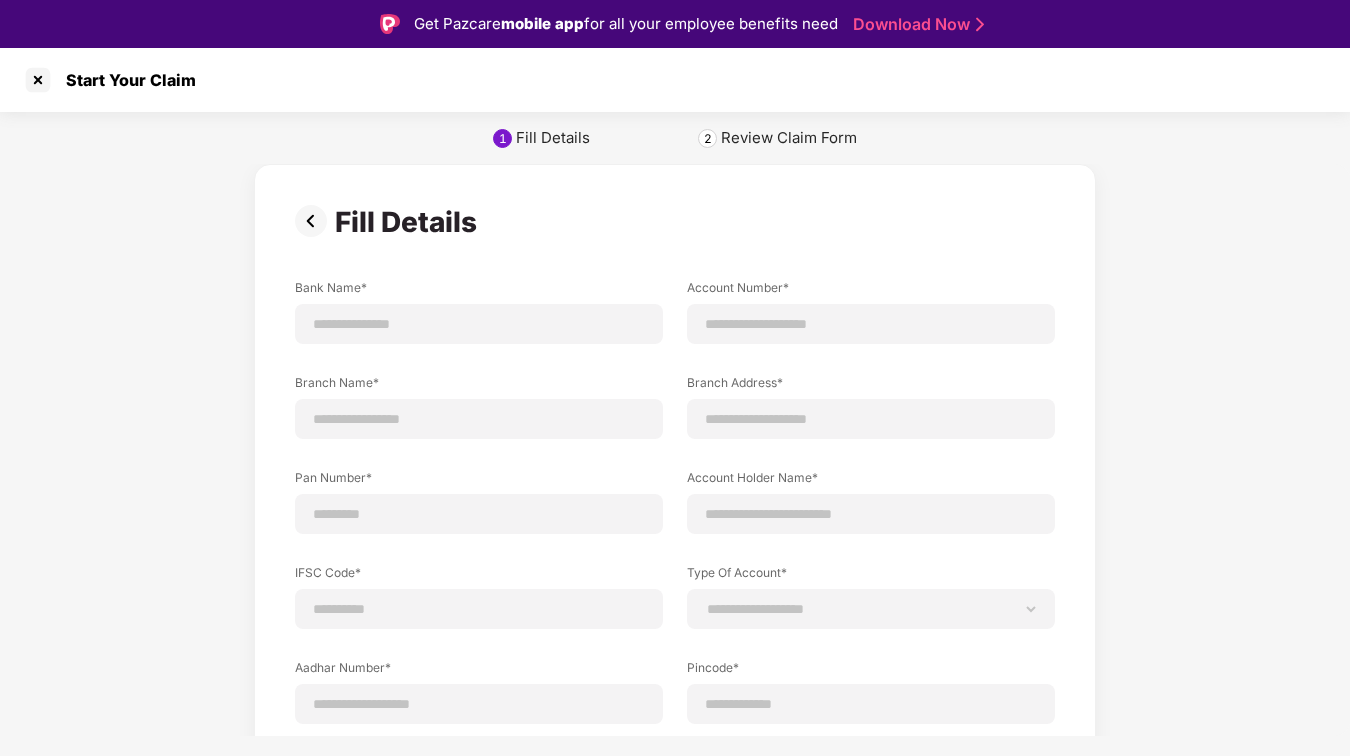 scroll, scrollTop: 0, scrollLeft: 0, axis: both 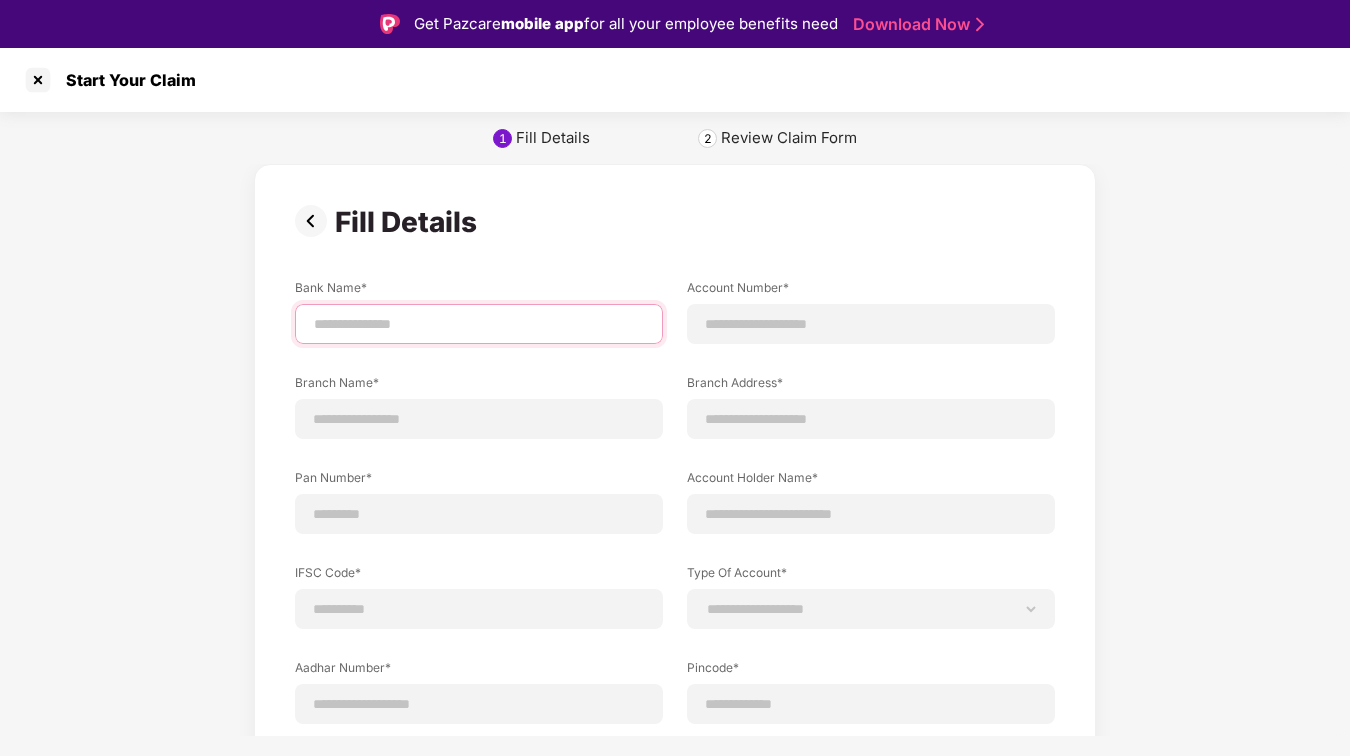 click at bounding box center (479, 324) 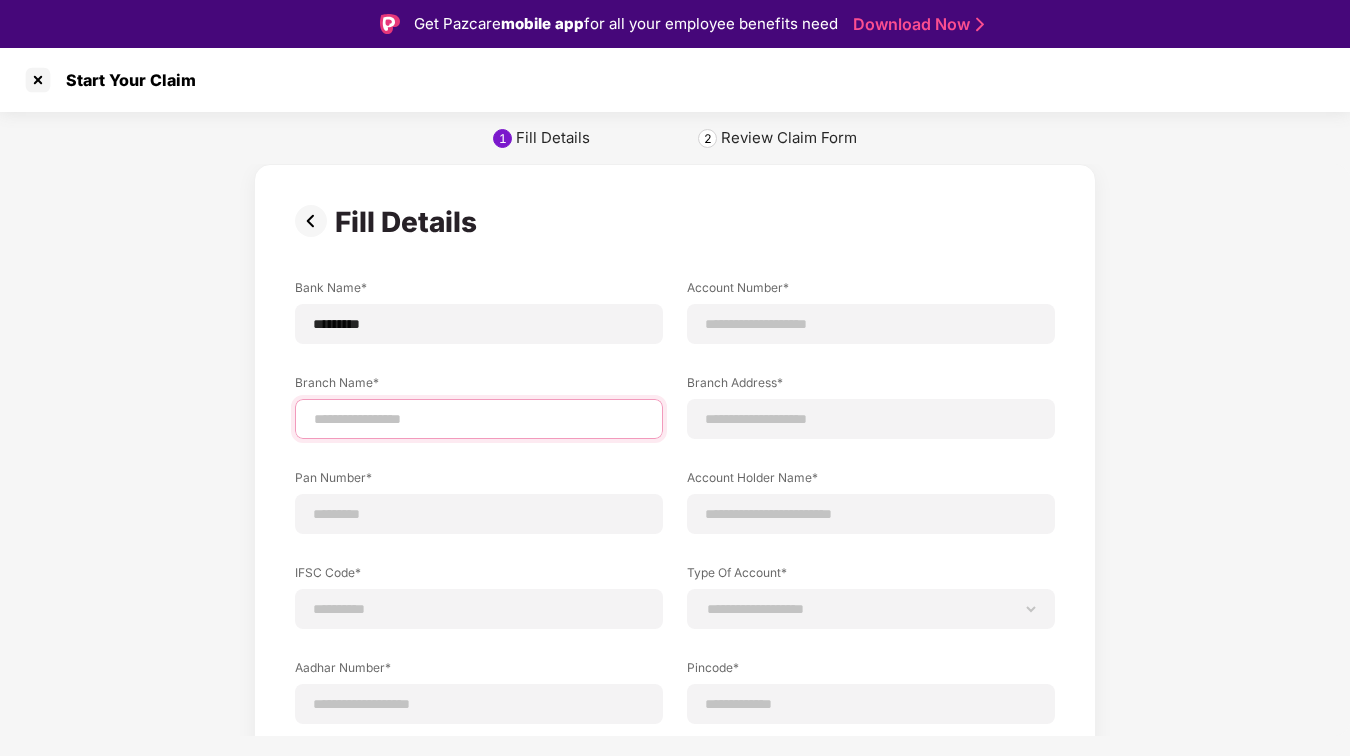 click at bounding box center [479, 419] 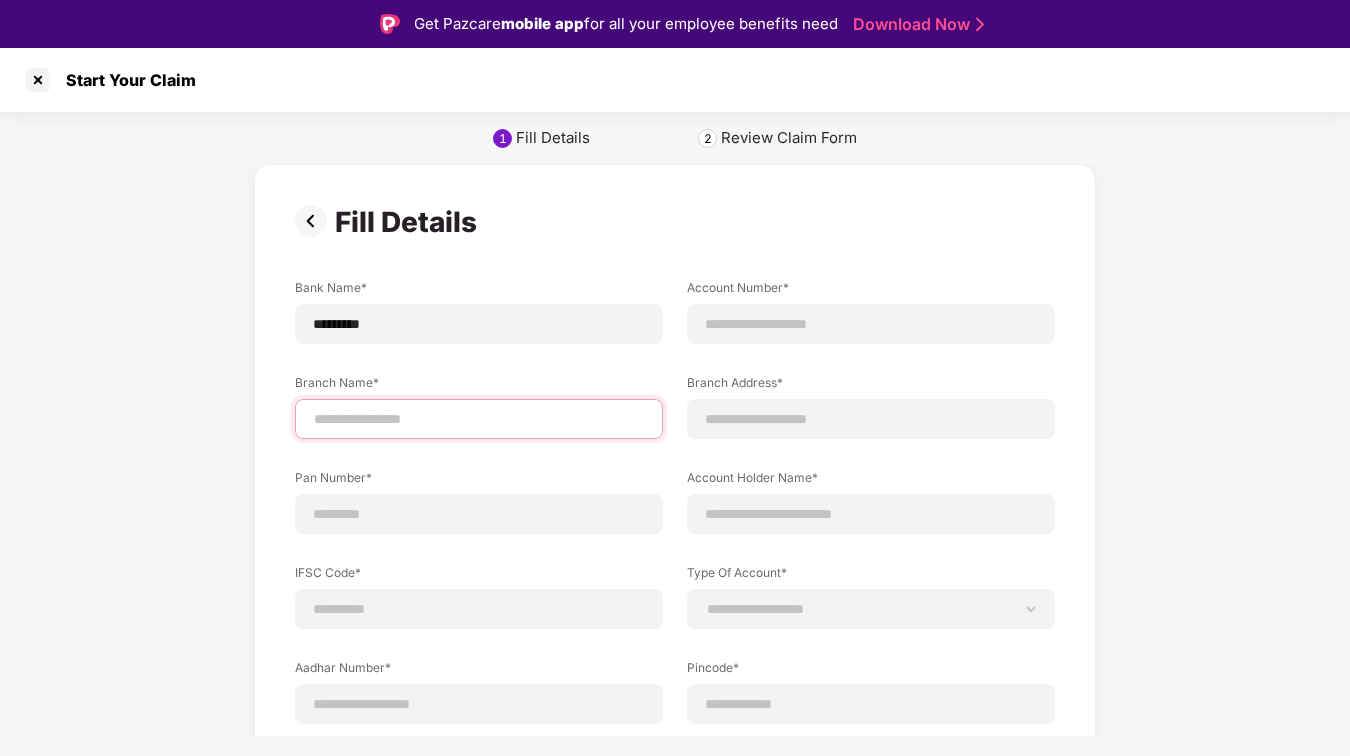 type on "**********" 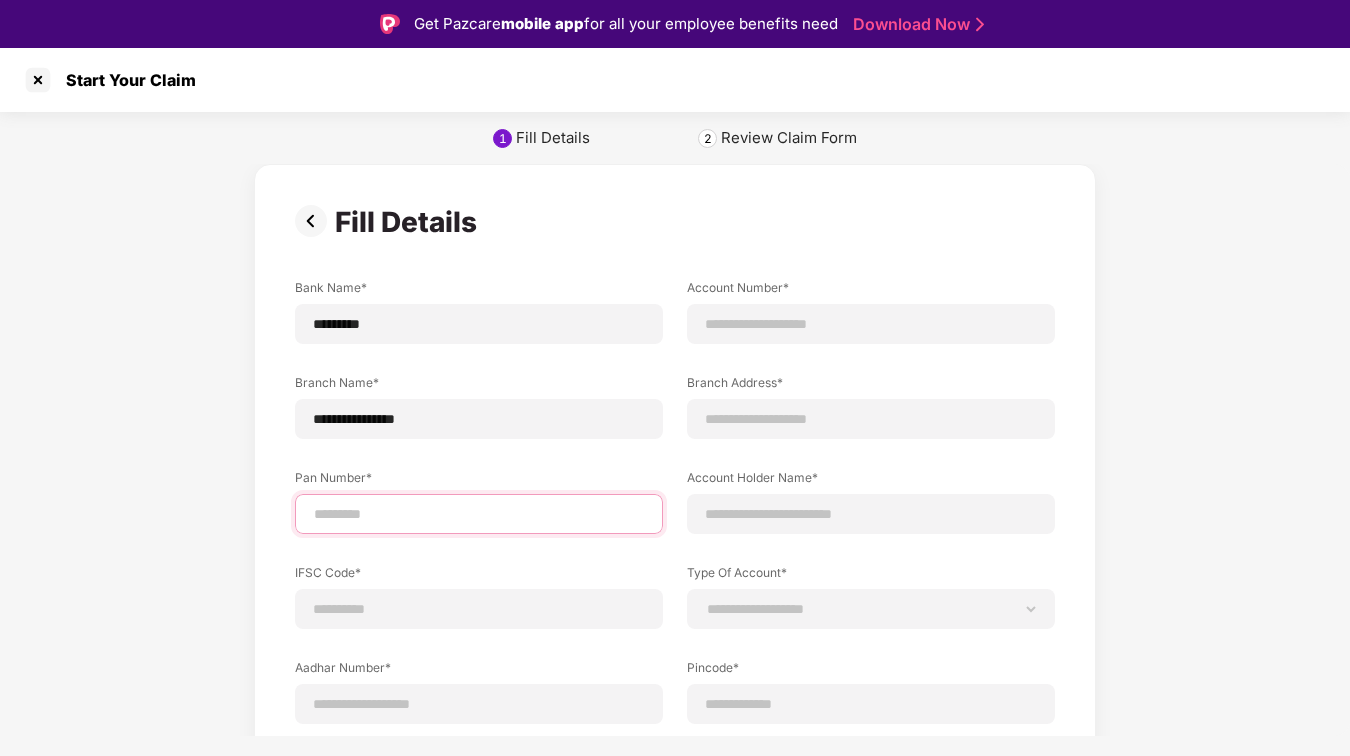 click at bounding box center (479, 514) 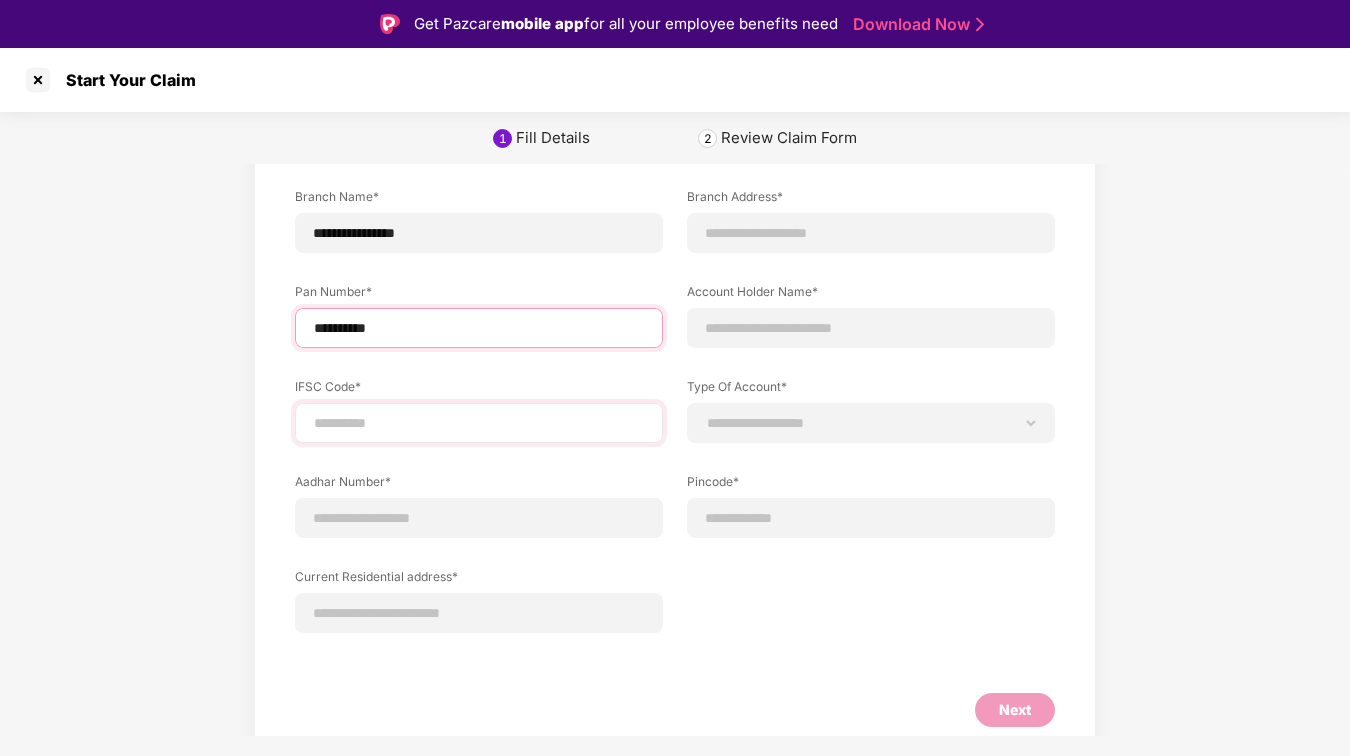 scroll, scrollTop: 197, scrollLeft: 0, axis: vertical 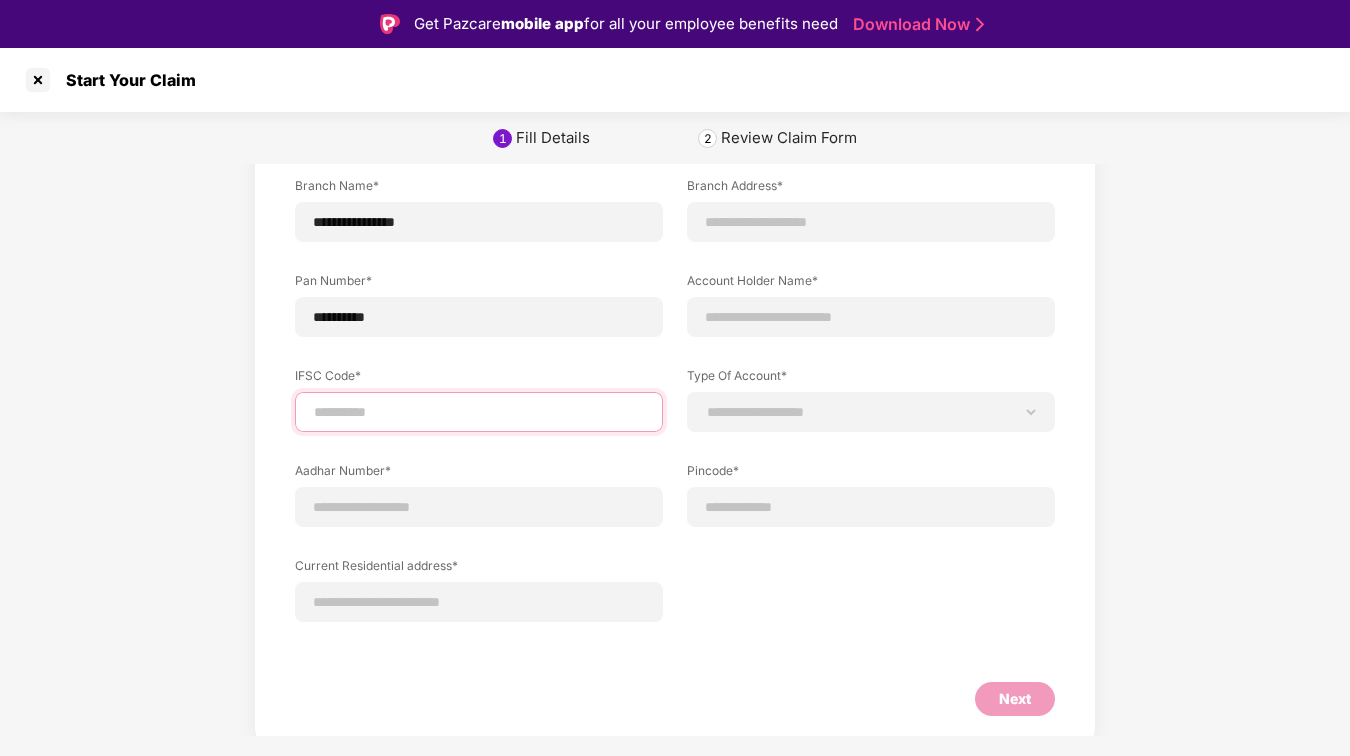 click at bounding box center [479, 412] 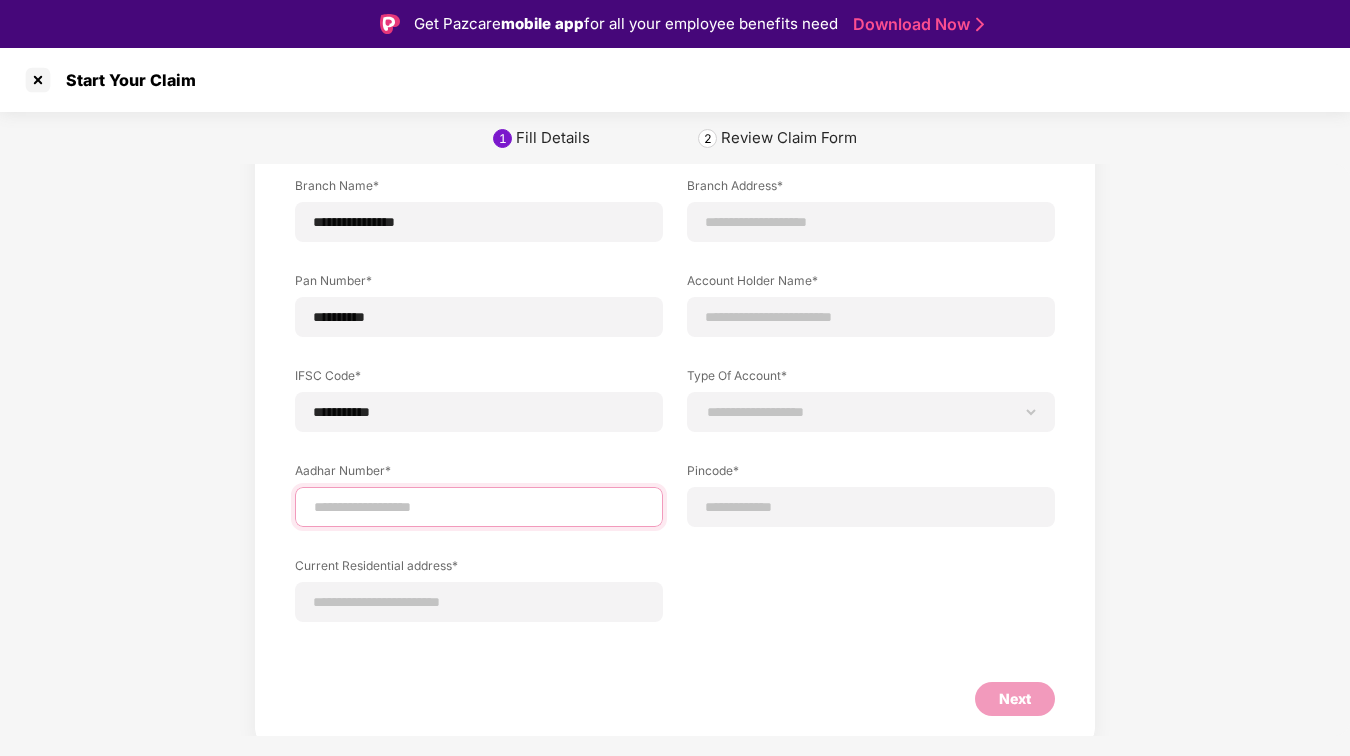 click at bounding box center [479, 507] 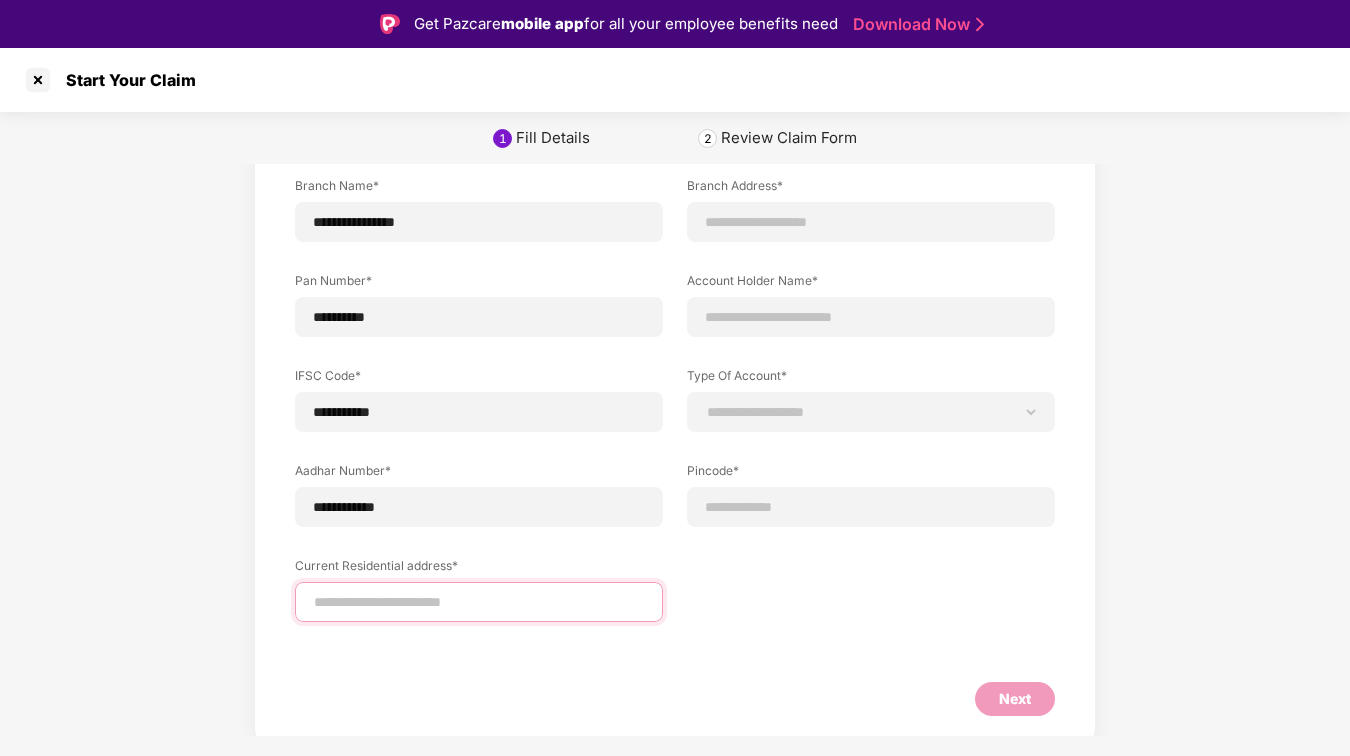 click at bounding box center (479, 602) 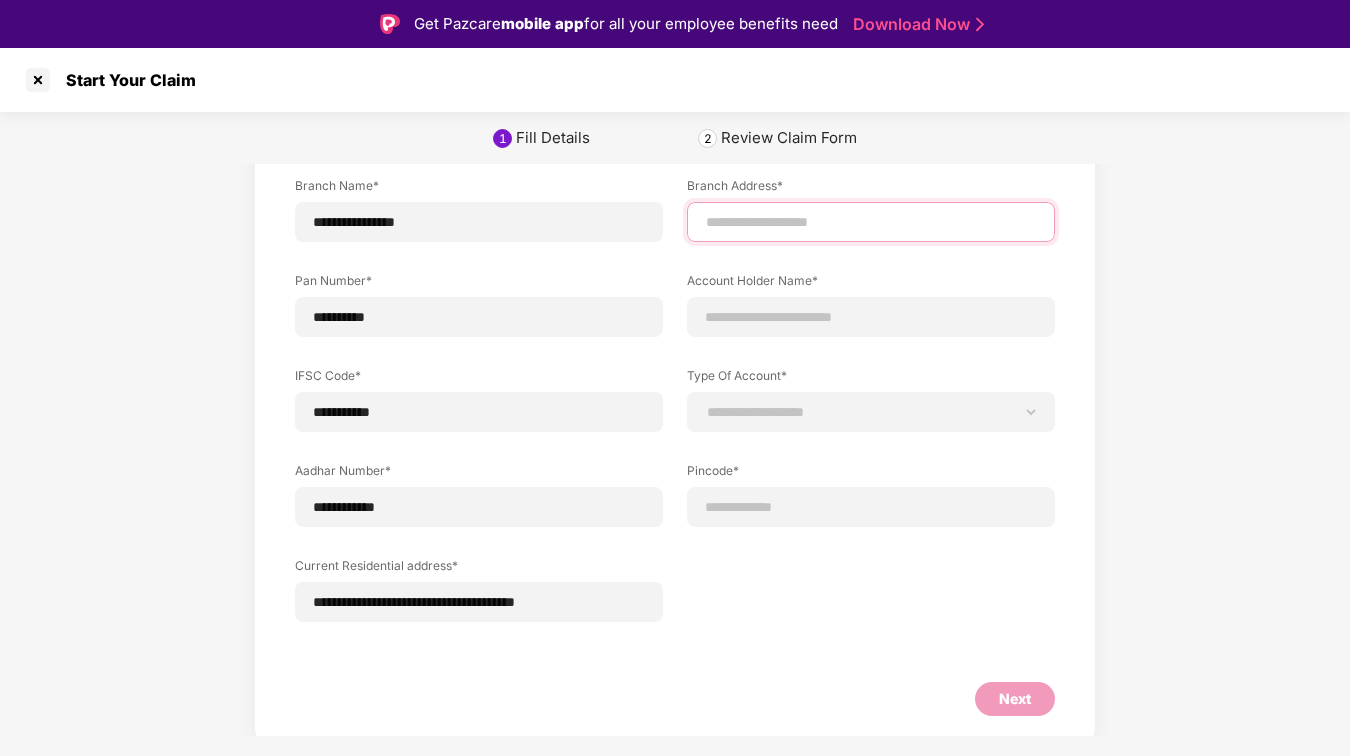 click at bounding box center [871, 222] 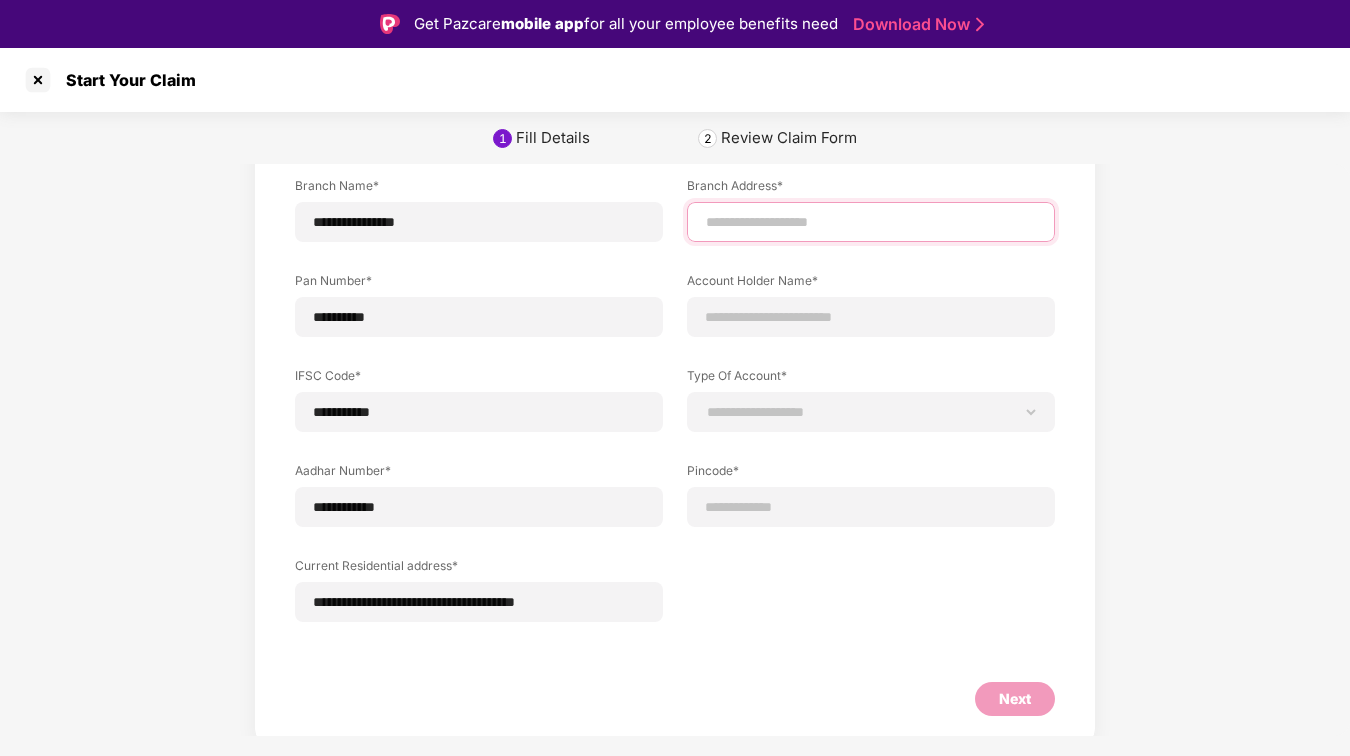 type on "**********" 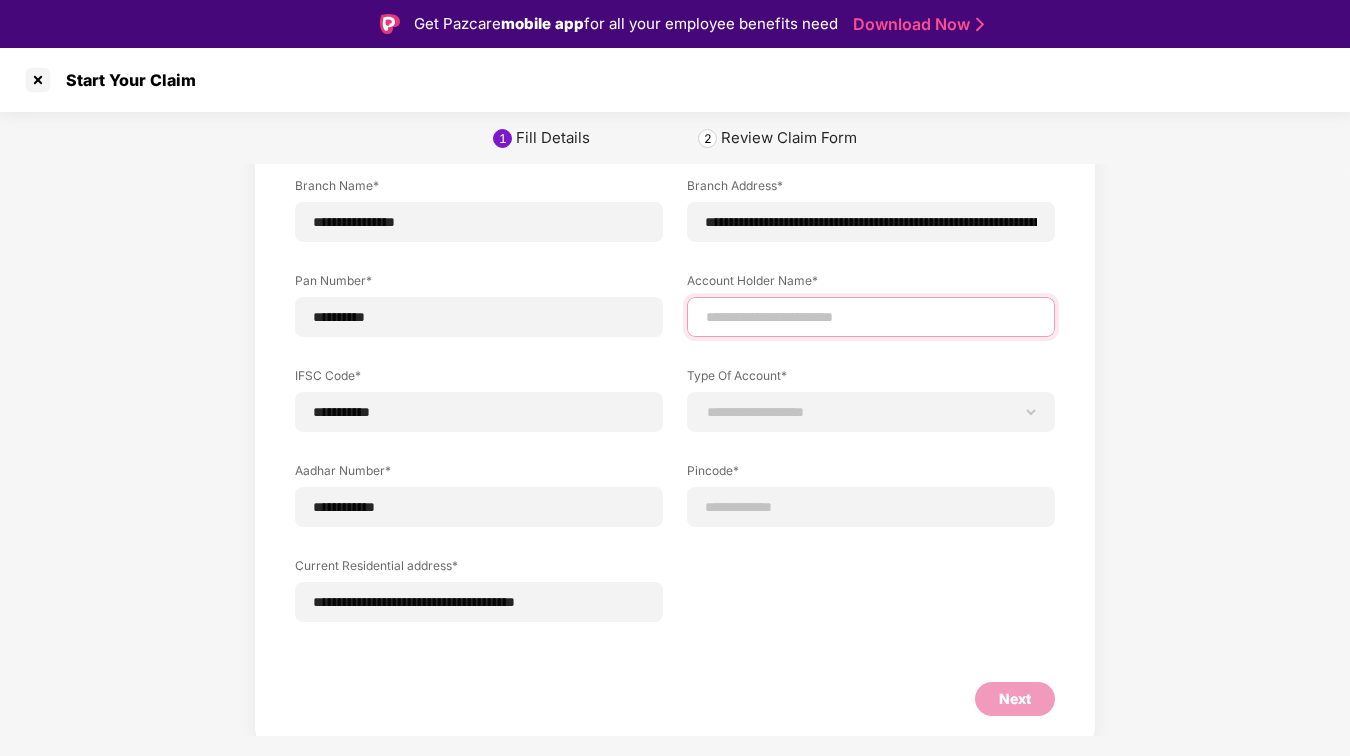 click at bounding box center (871, 317) 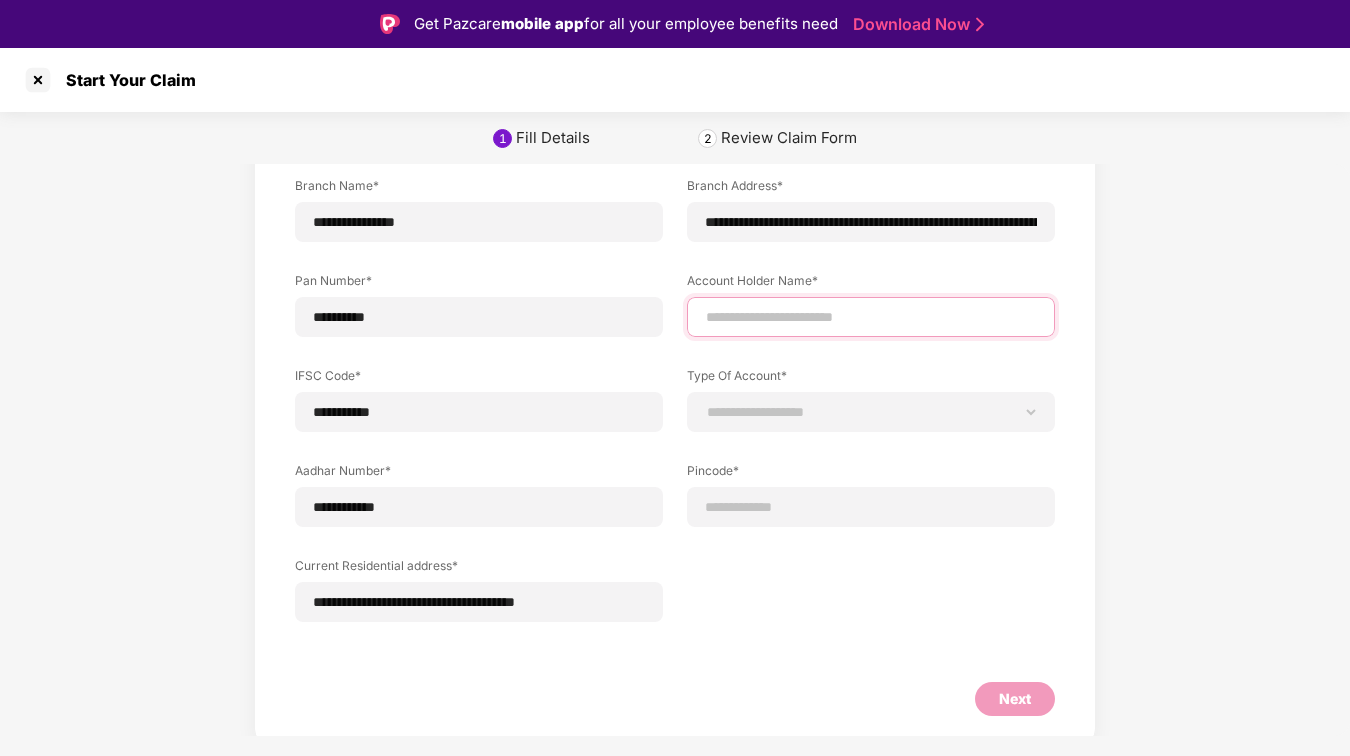 type on "**********" 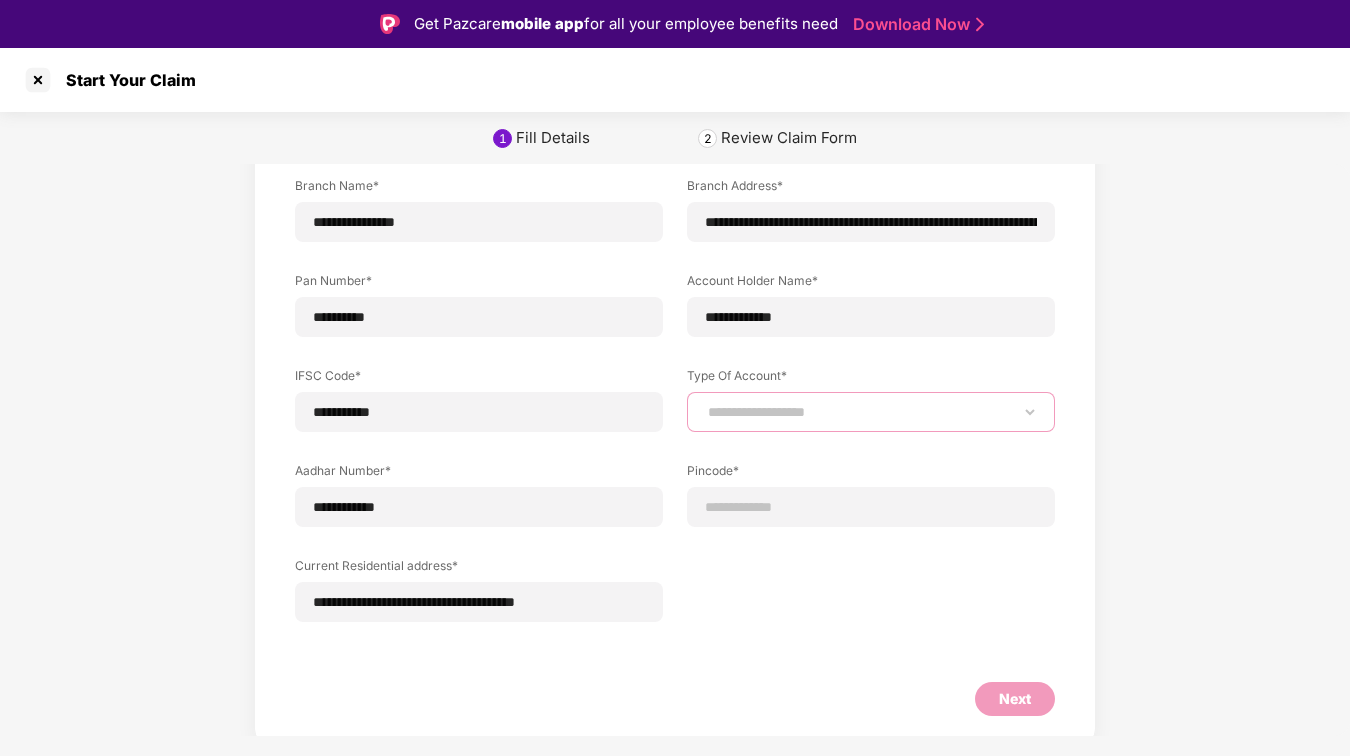 click on "**********" at bounding box center [871, 412] 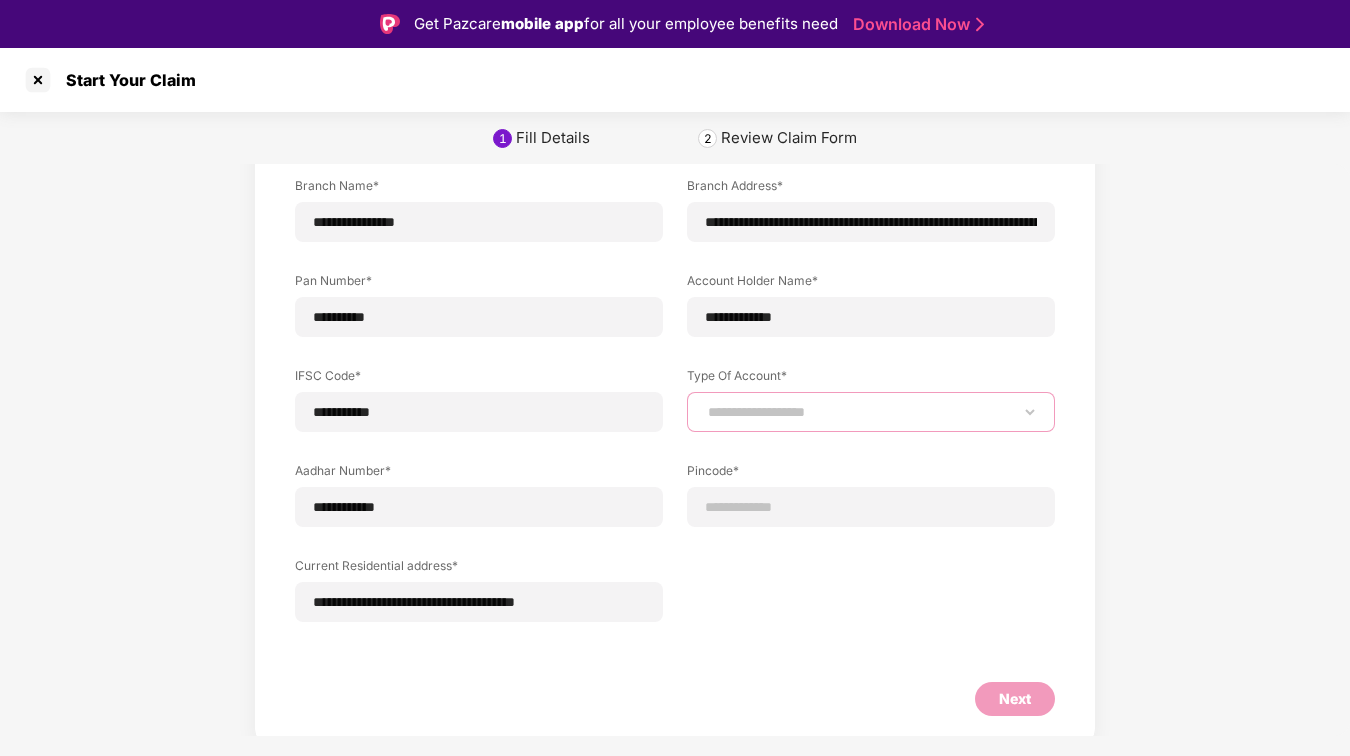 select on "*******" 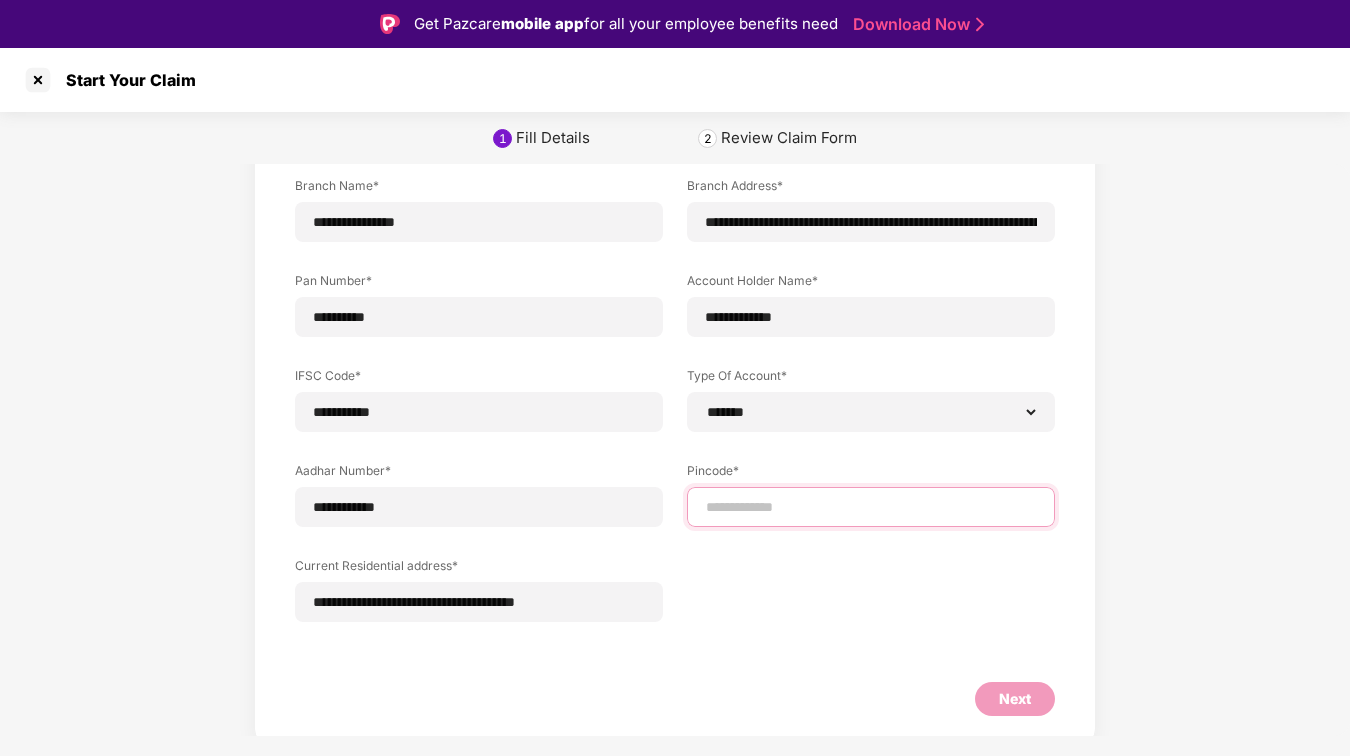 click at bounding box center [871, 507] 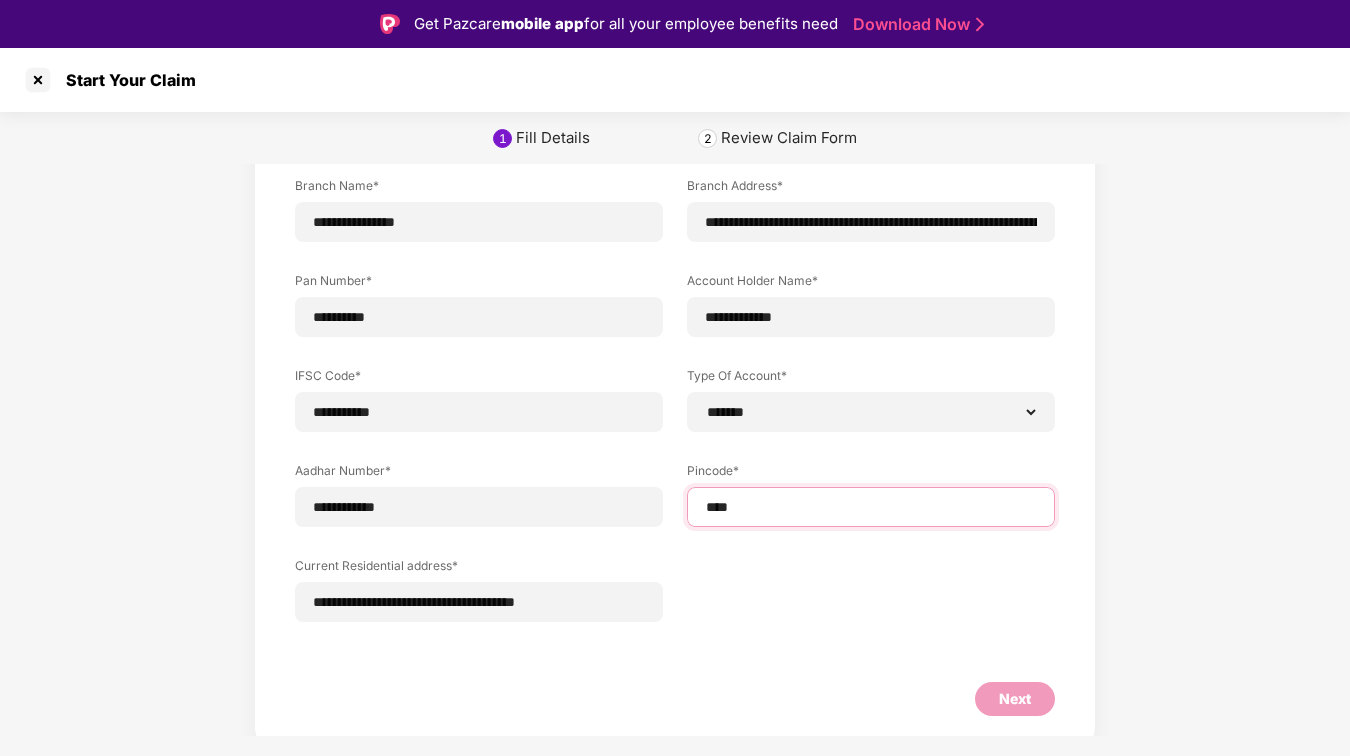 type on "*****" 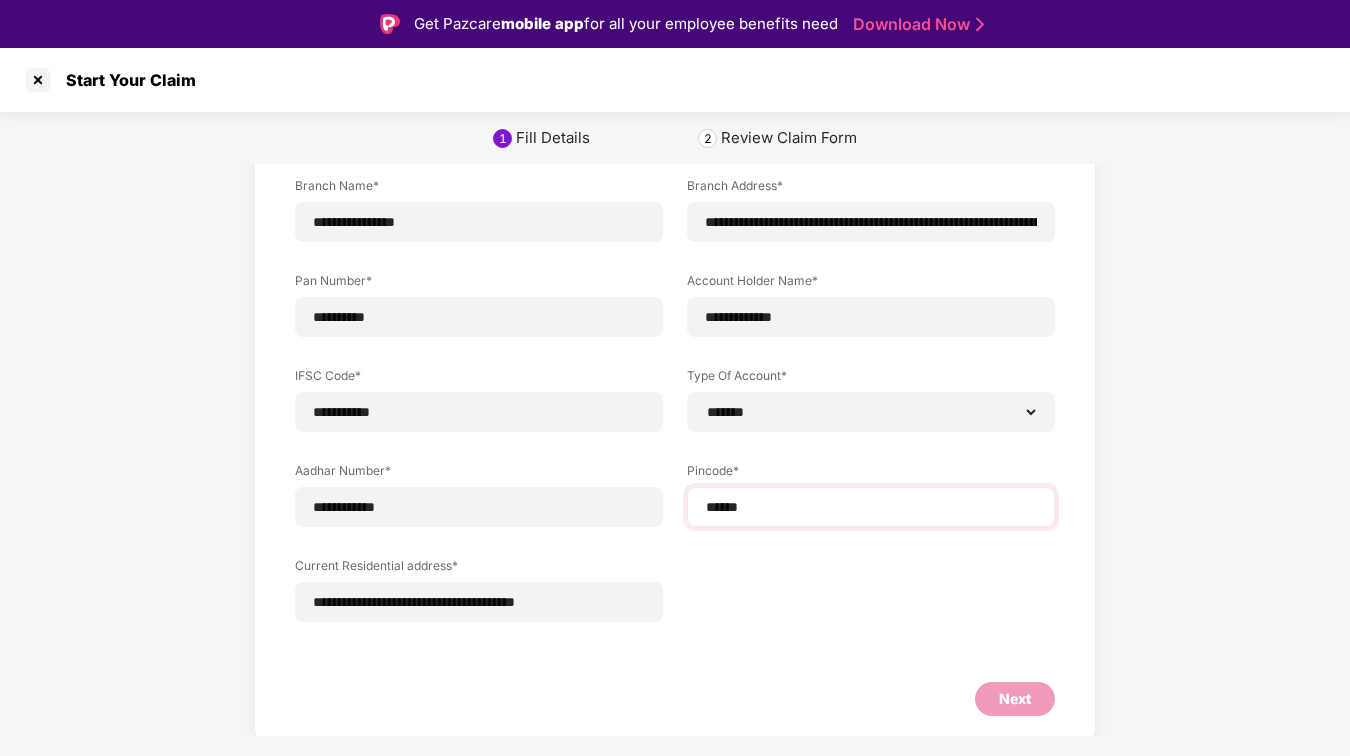 select on "*******" 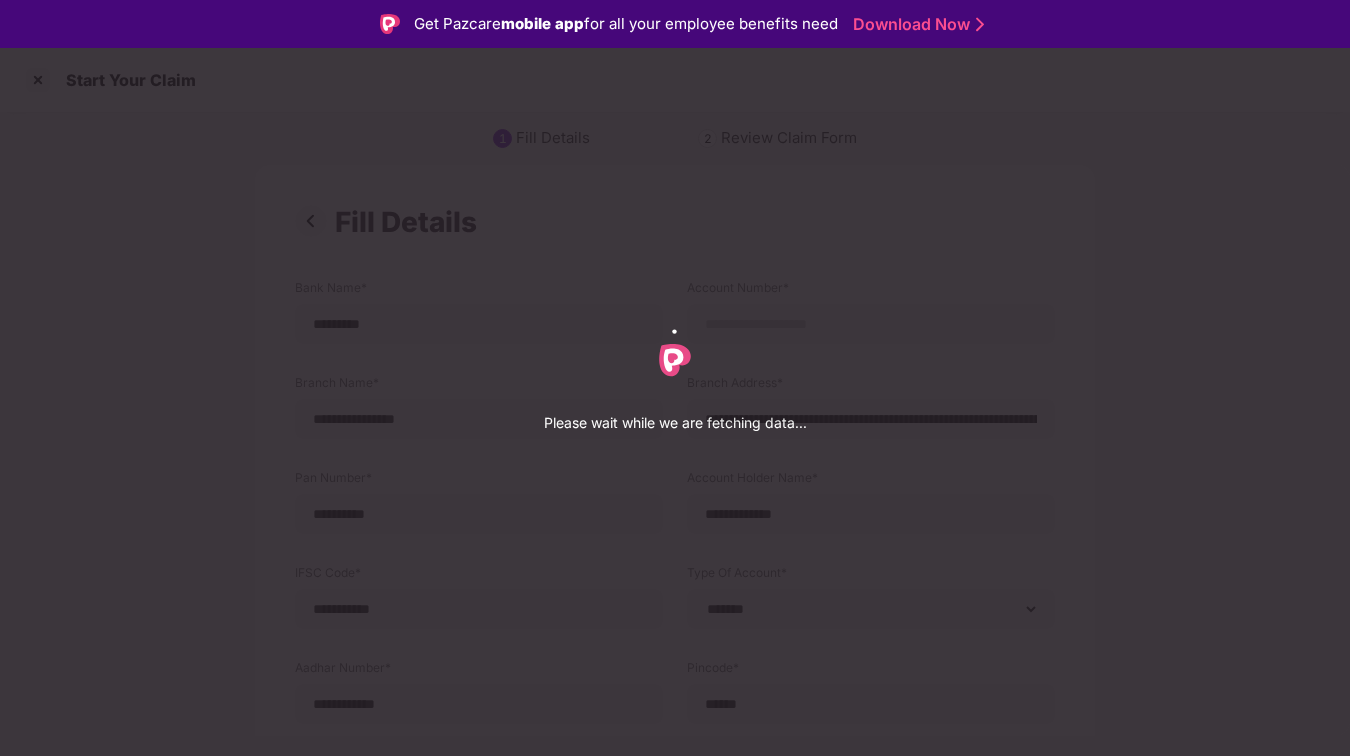 select on "*******" 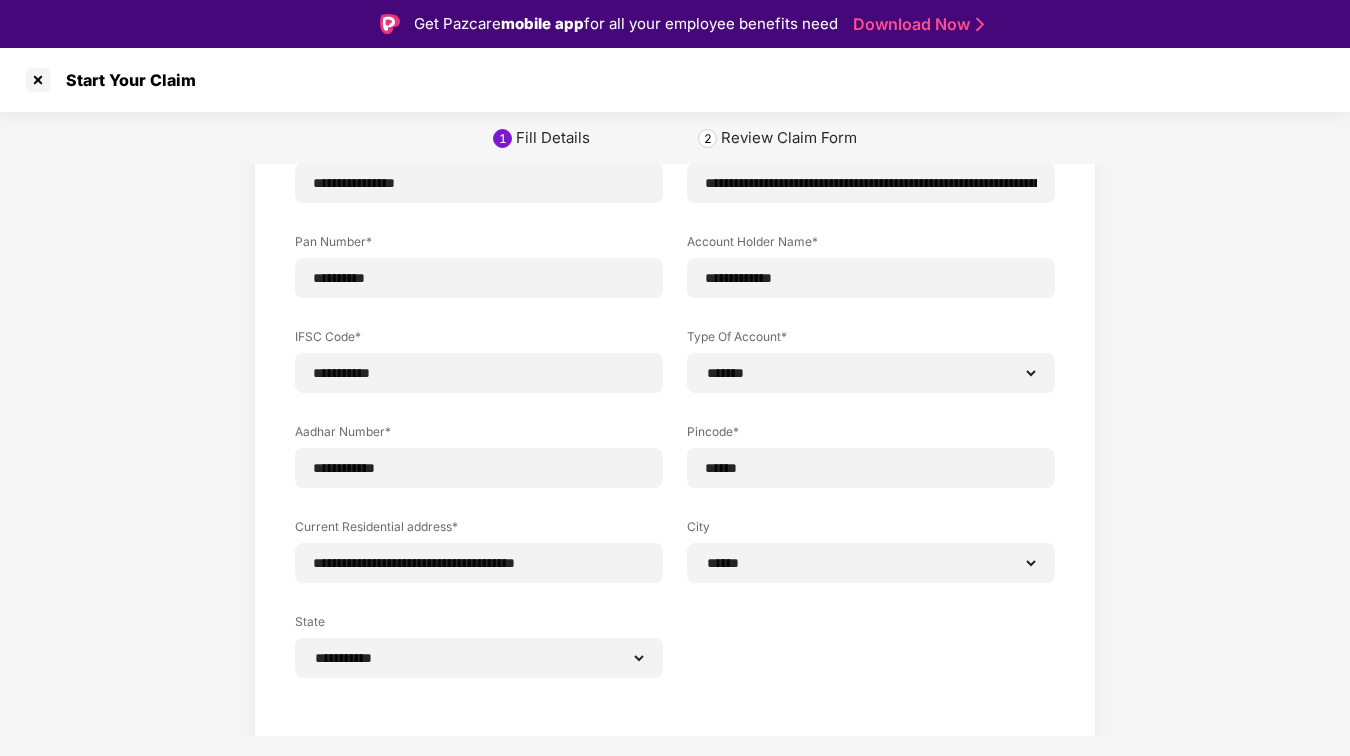 scroll, scrollTop: 301, scrollLeft: 0, axis: vertical 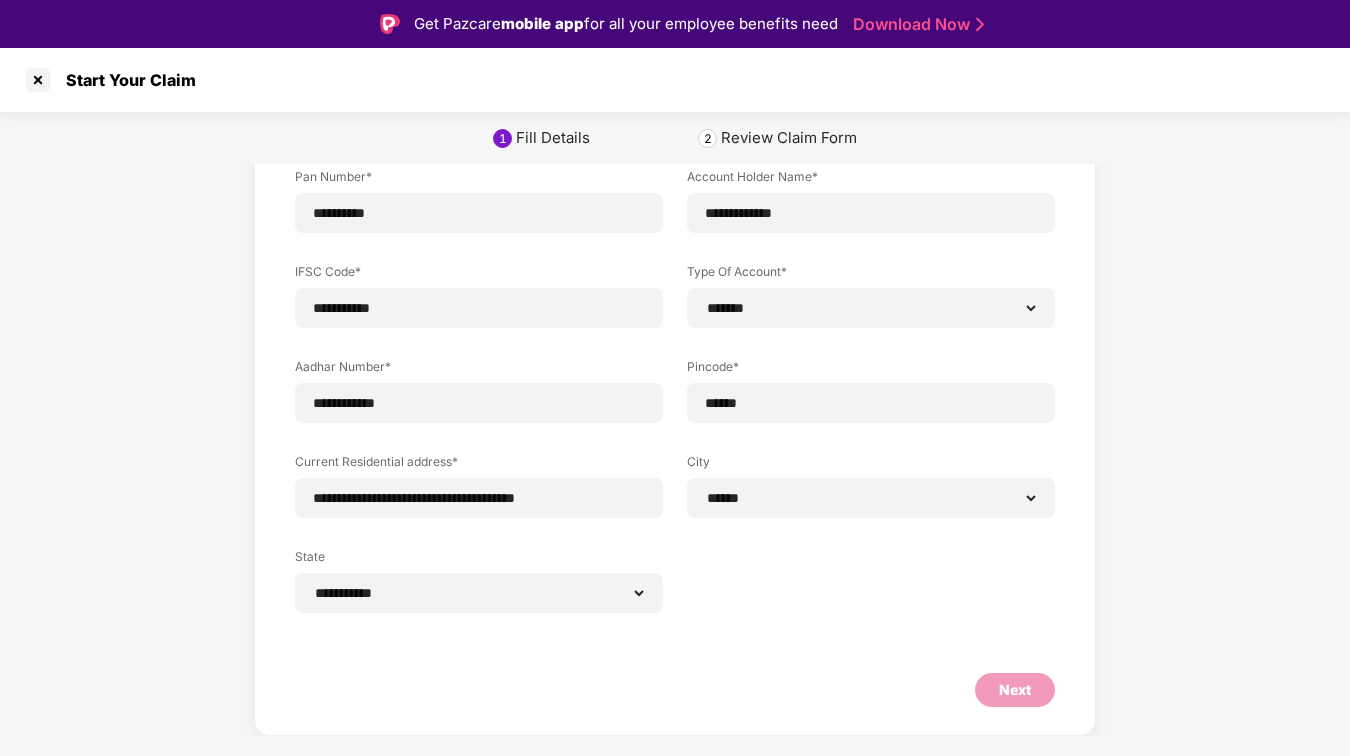 click on "Next" at bounding box center (1015, 690) 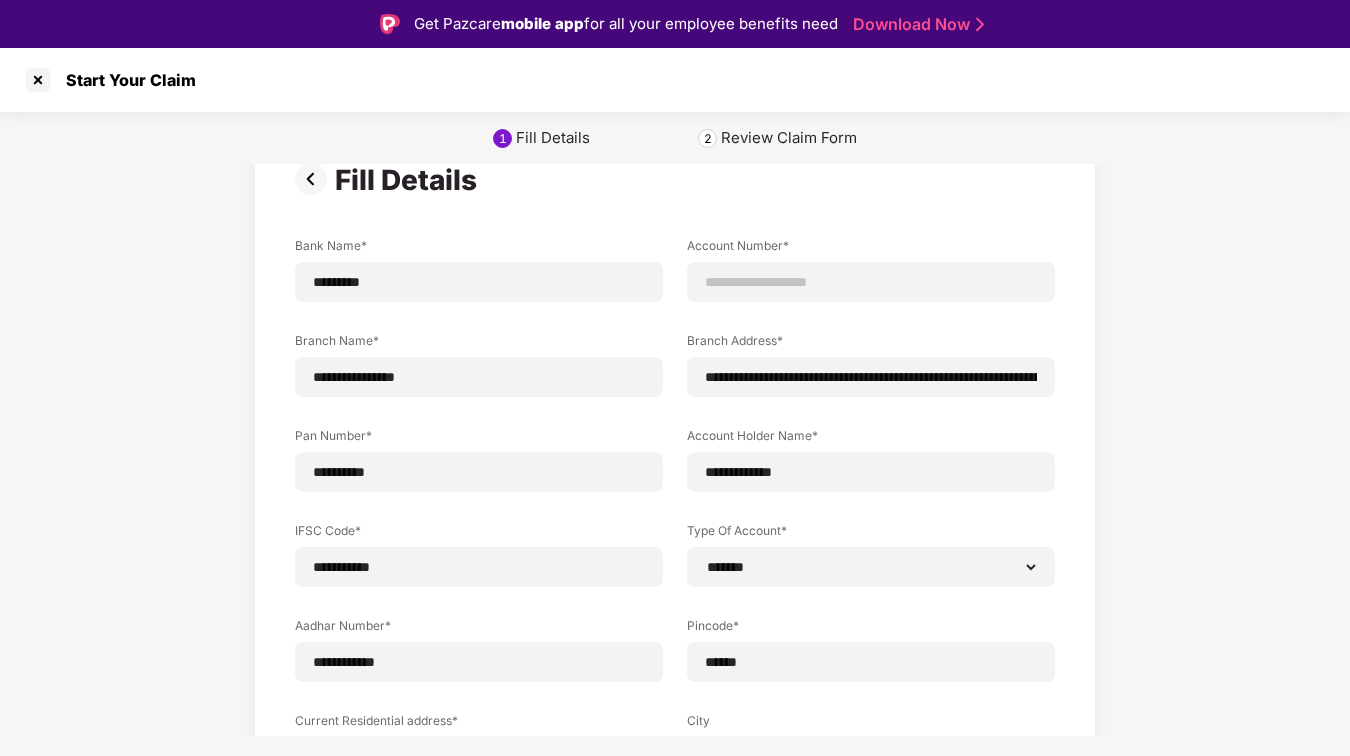 scroll, scrollTop: 0, scrollLeft: 0, axis: both 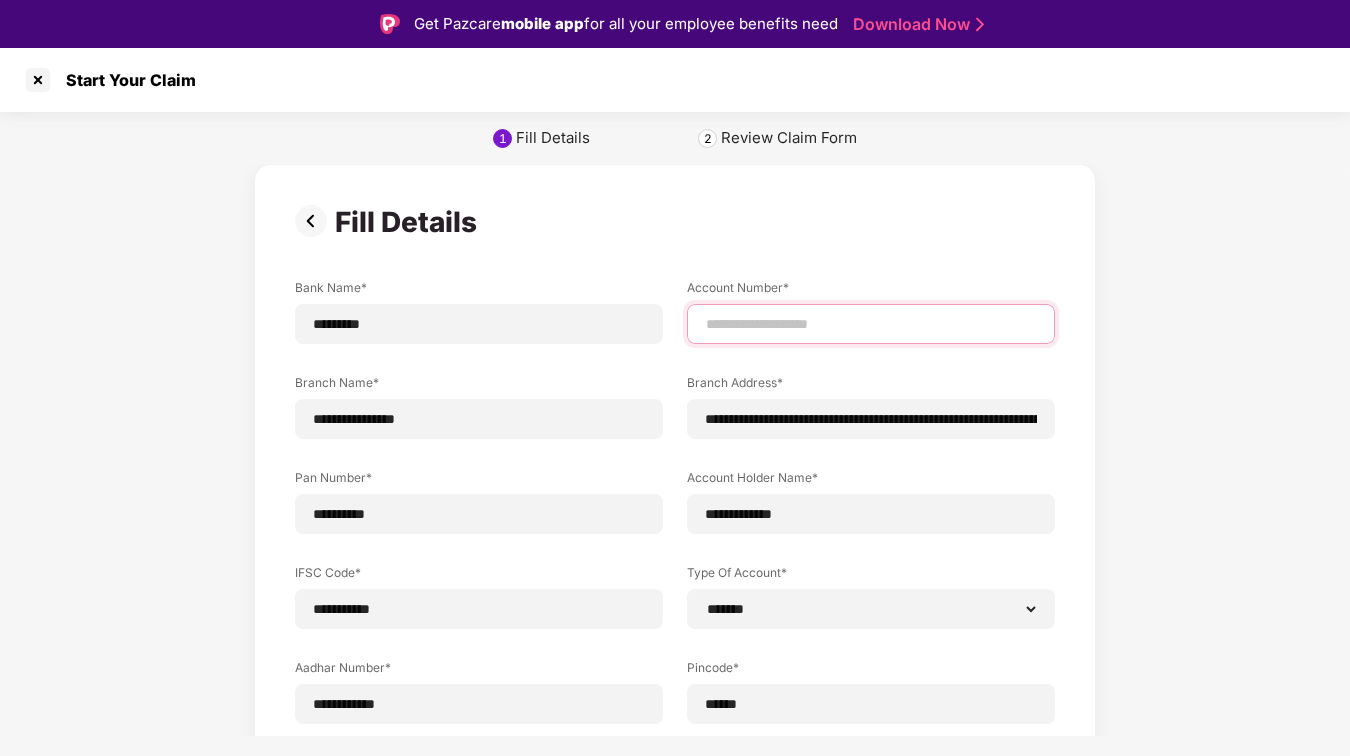 click at bounding box center [871, 324] 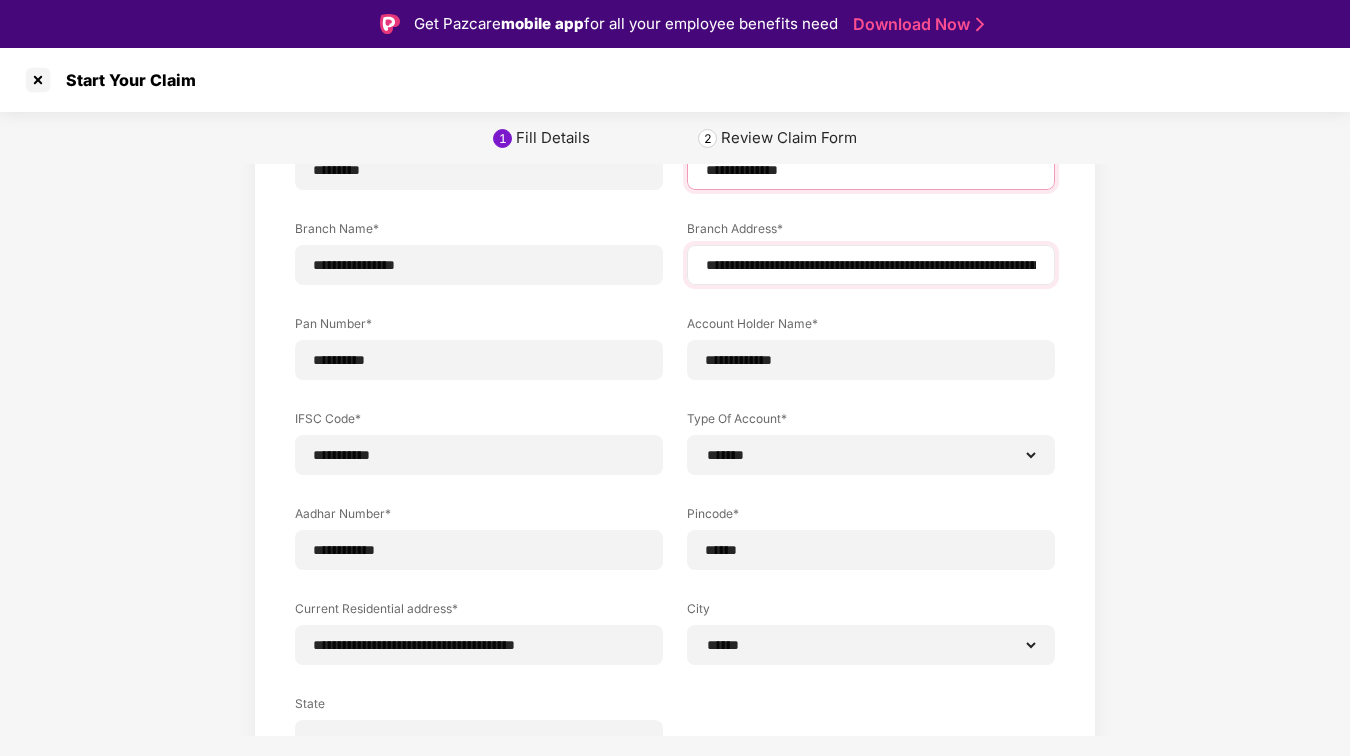 scroll, scrollTop: 301, scrollLeft: 0, axis: vertical 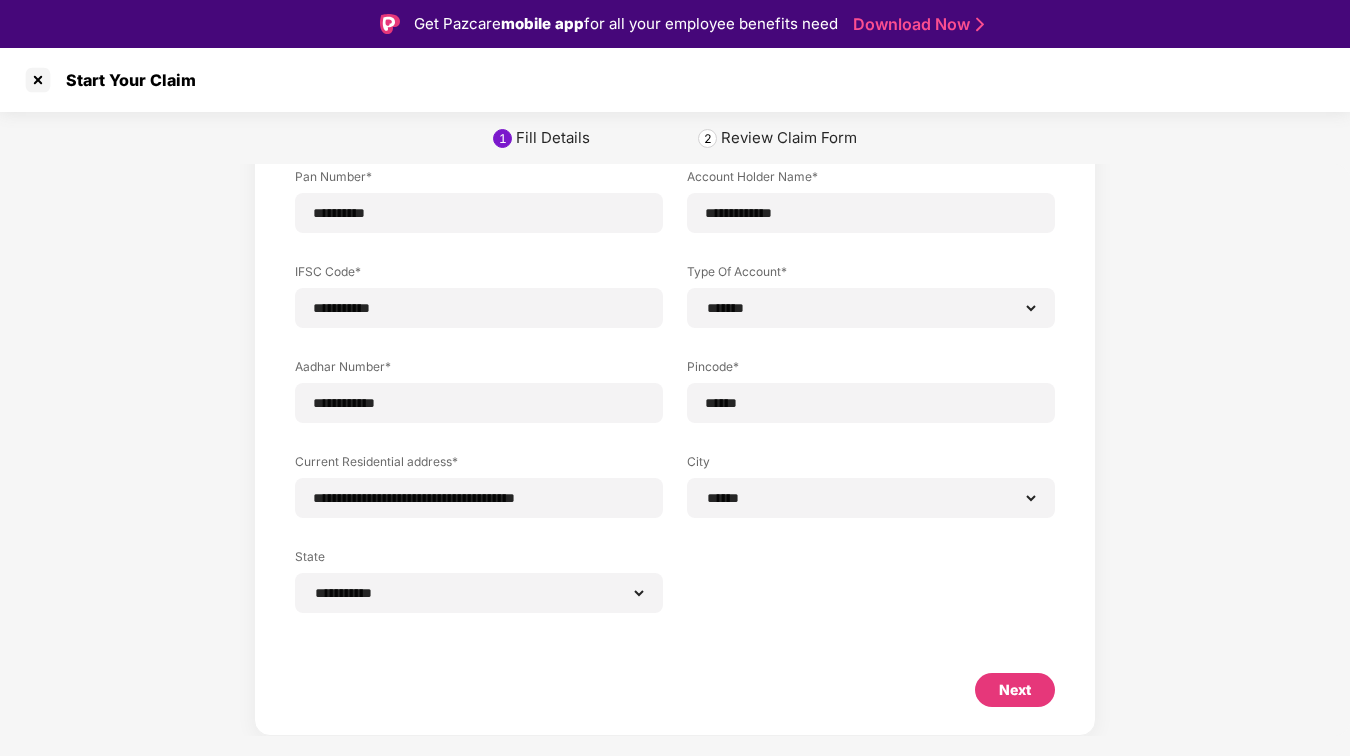 click on "Next" at bounding box center (1015, 690) 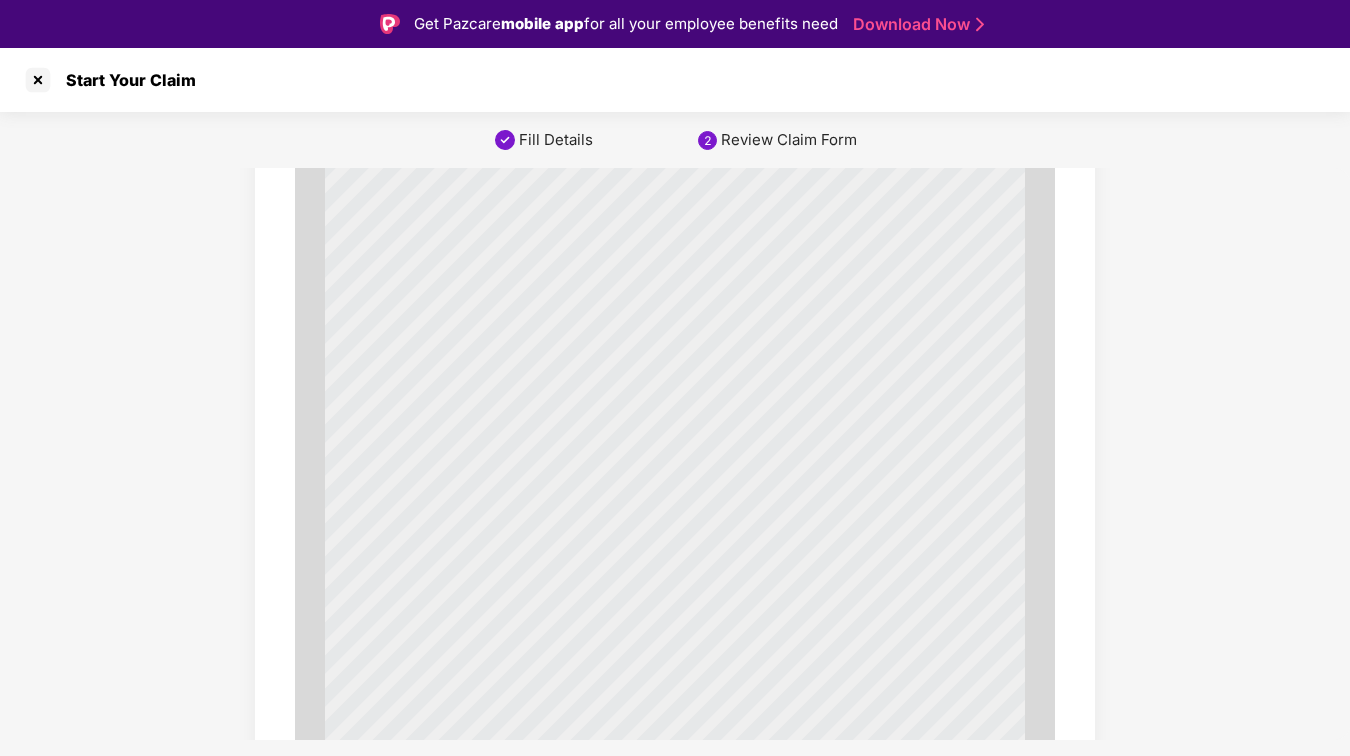 scroll, scrollTop: 10865, scrollLeft: 0, axis: vertical 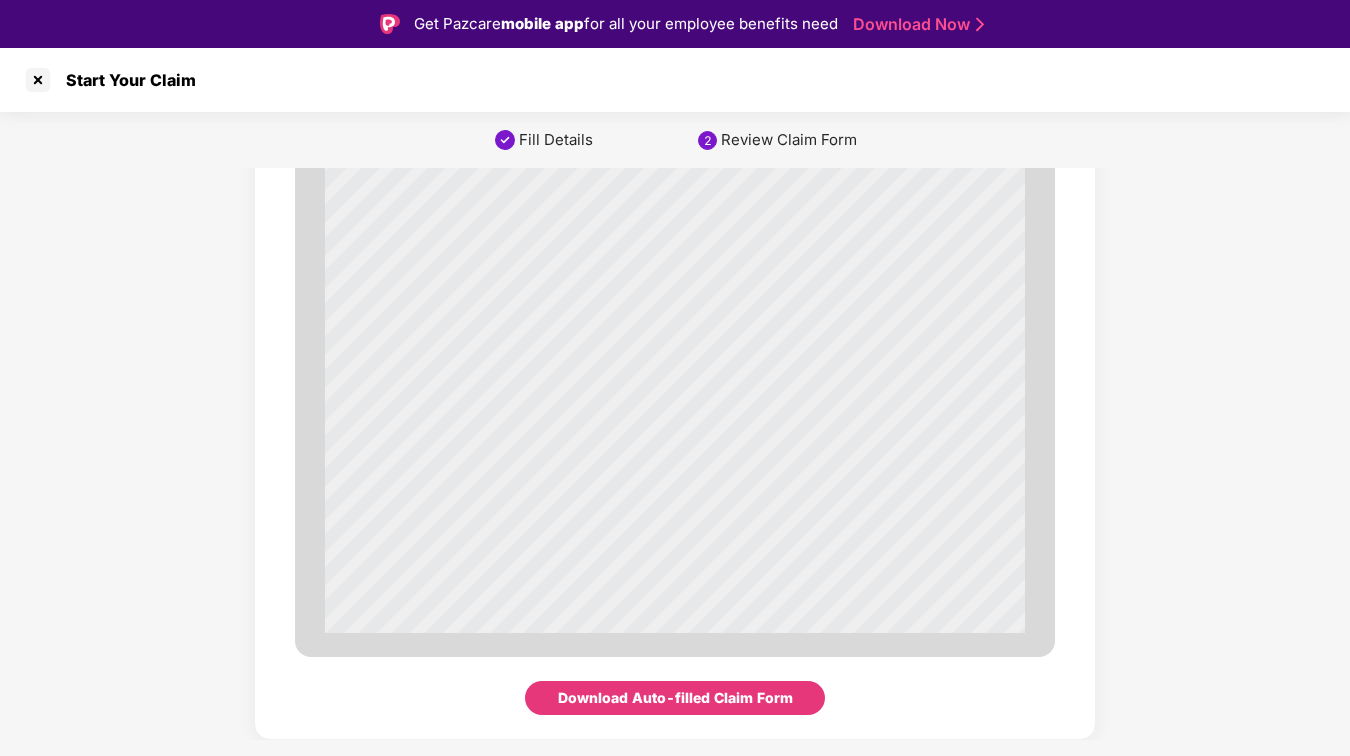 click on "Download Auto-filled Claim Form" at bounding box center (675, 698) 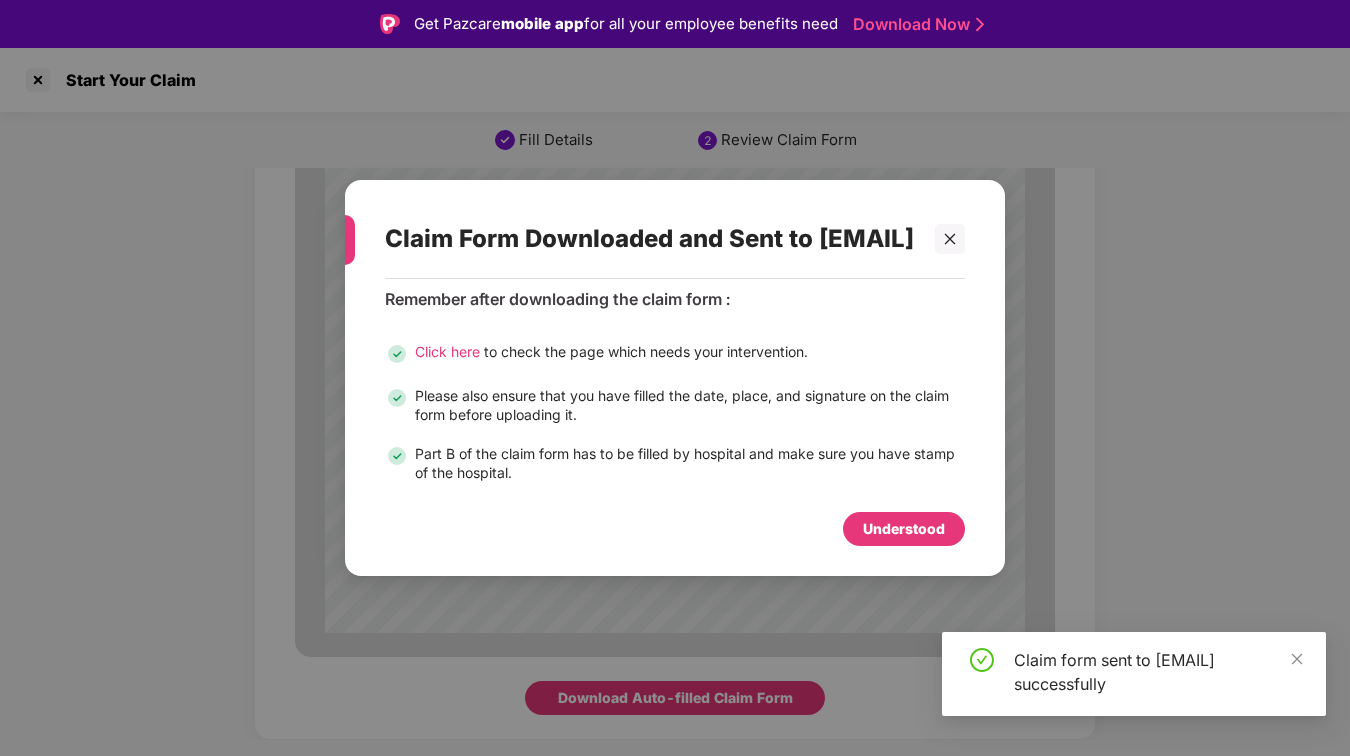 click on "Understood" at bounding box center (904, 529) 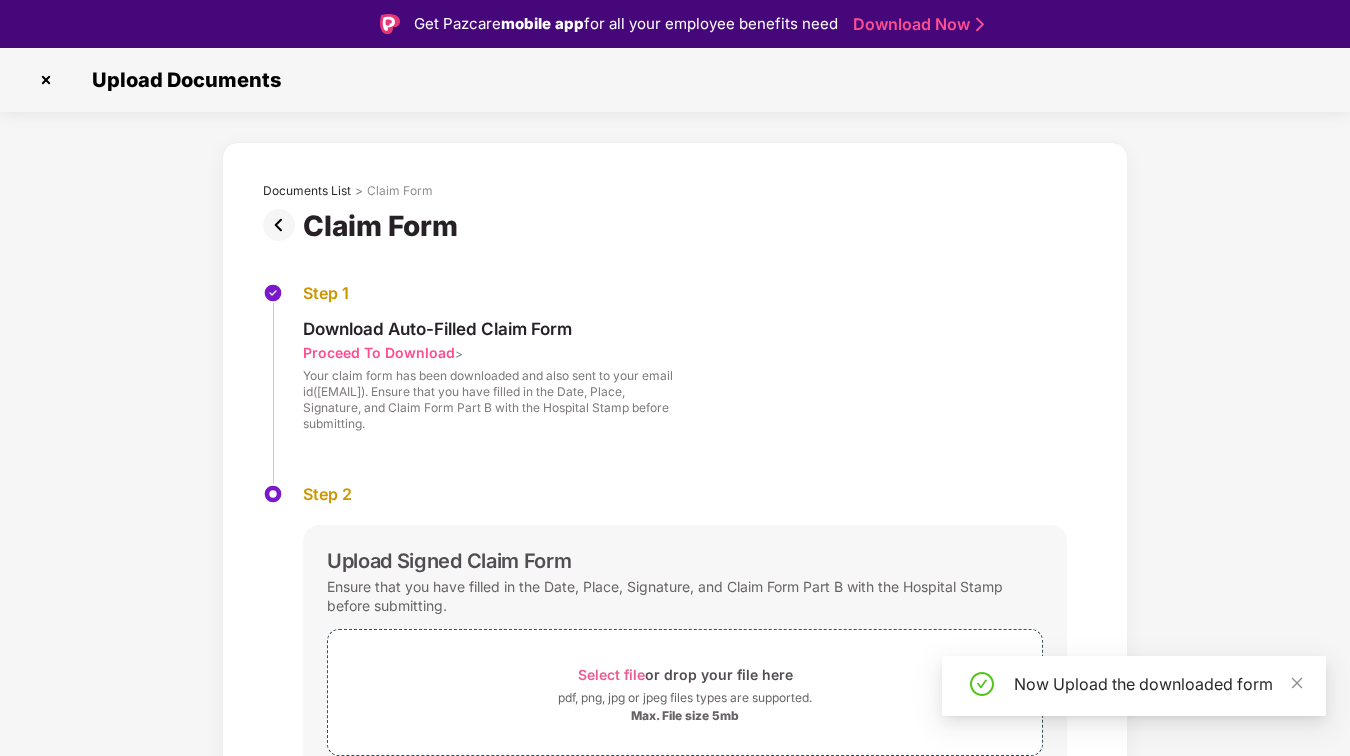 click at bounding box center [46, 80] 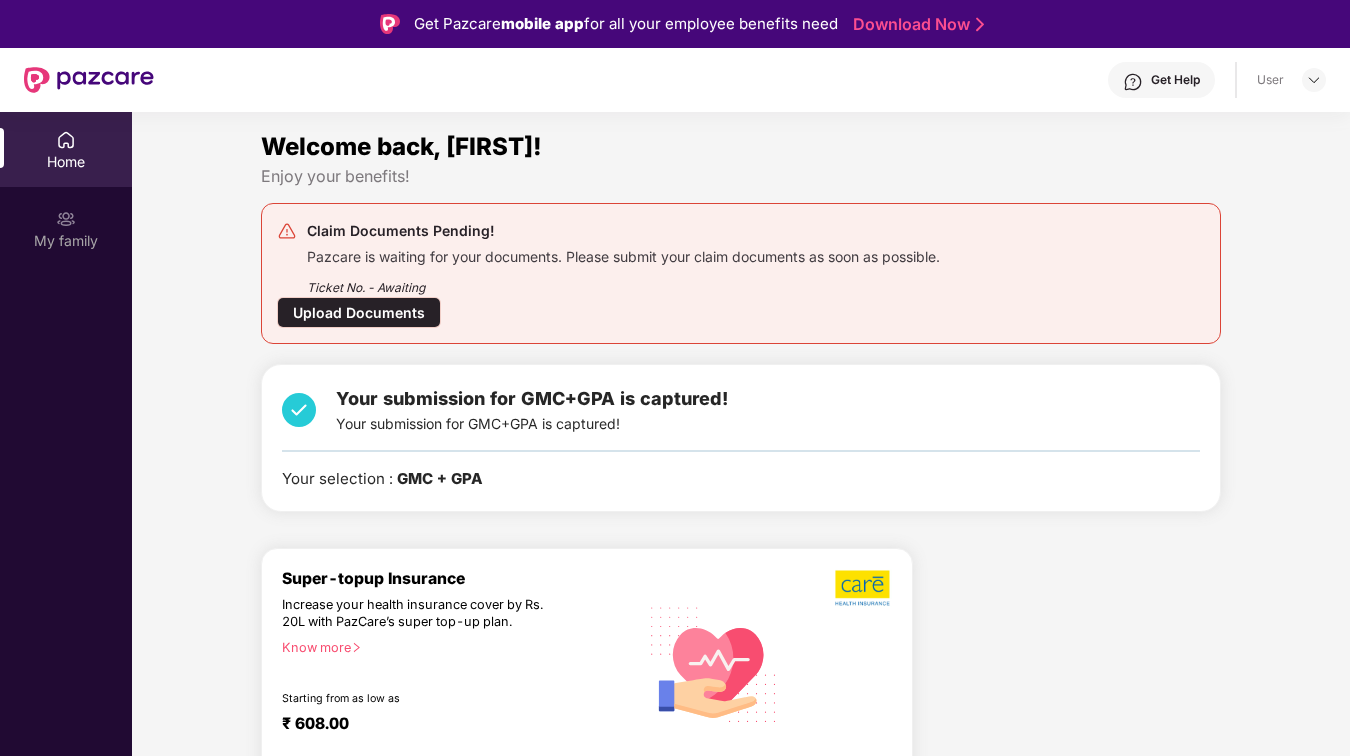 scroll, scrollTop: 0, scrollLeft: 0, axis: both 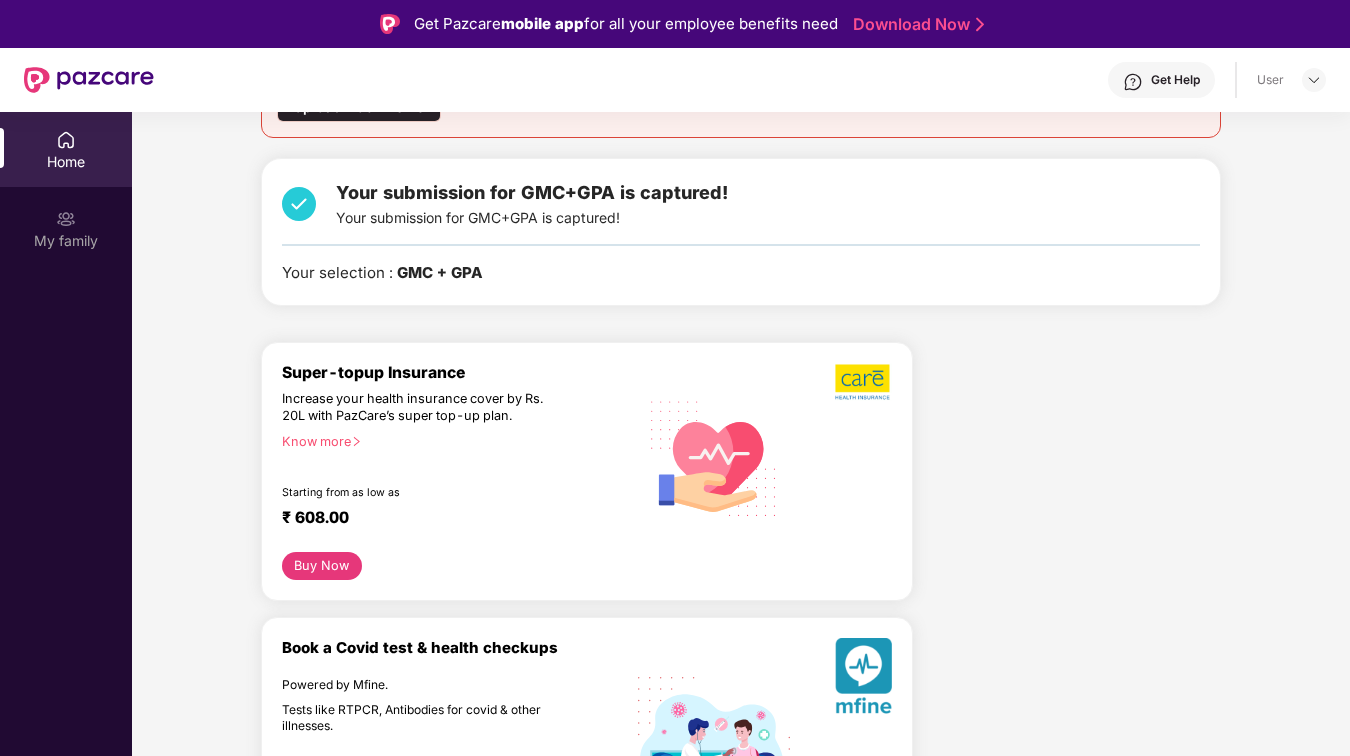 click on "Your submission for GMC+GPA is captured! Your submission for GMC+GPA is captured! Your selection :   GMC + GPA" at bounding box center [741, 232] 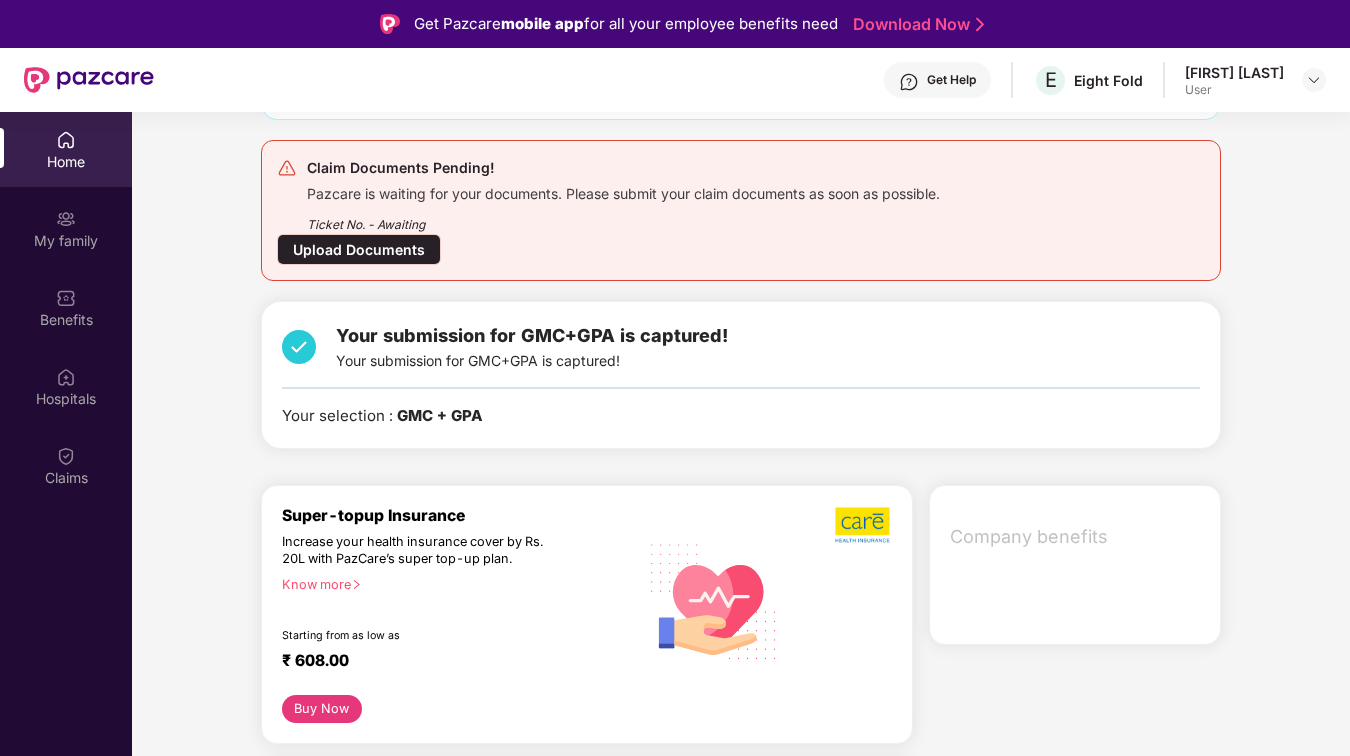 scroll, scrollTop: 349, scrollLeft: 0, axis: vertical 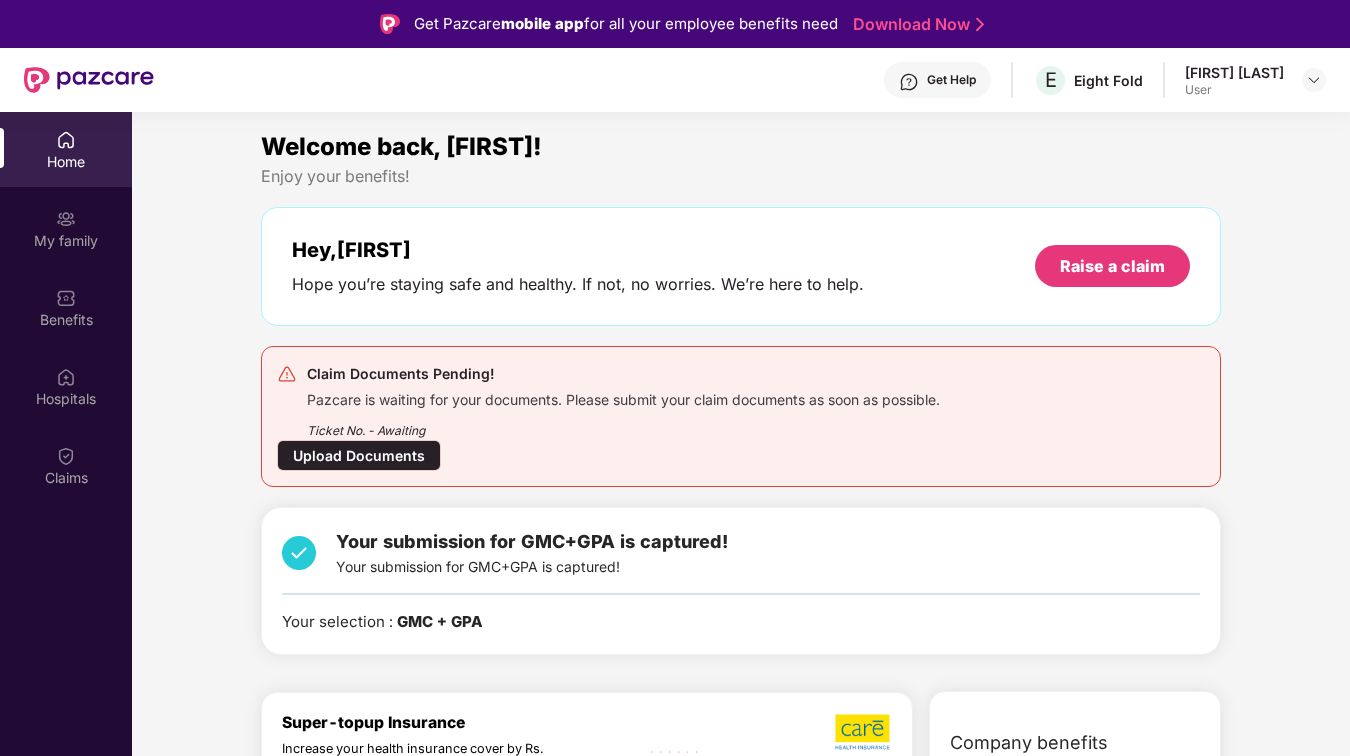 click on "Ticket No. - Awaiting" at bounding box center (623, 424) 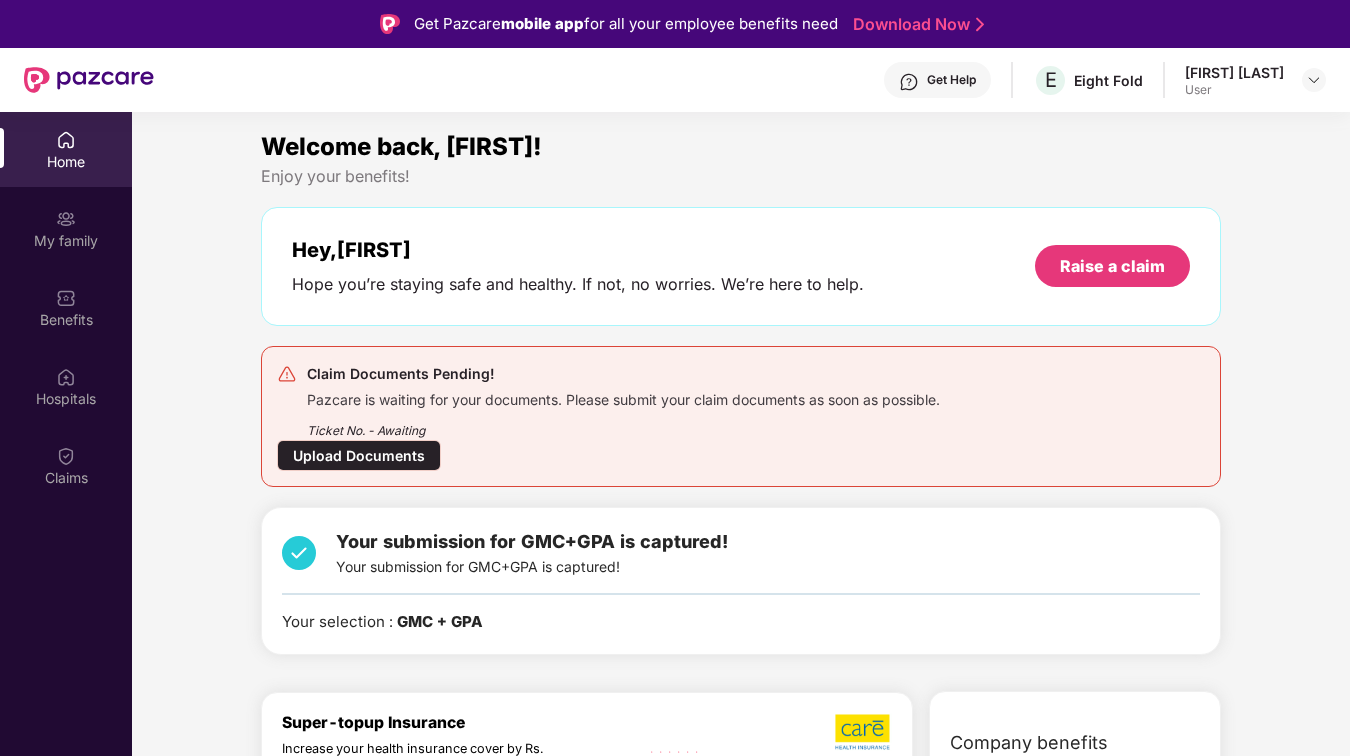 click on "Upload Documents" at bounding box center (359, 455) 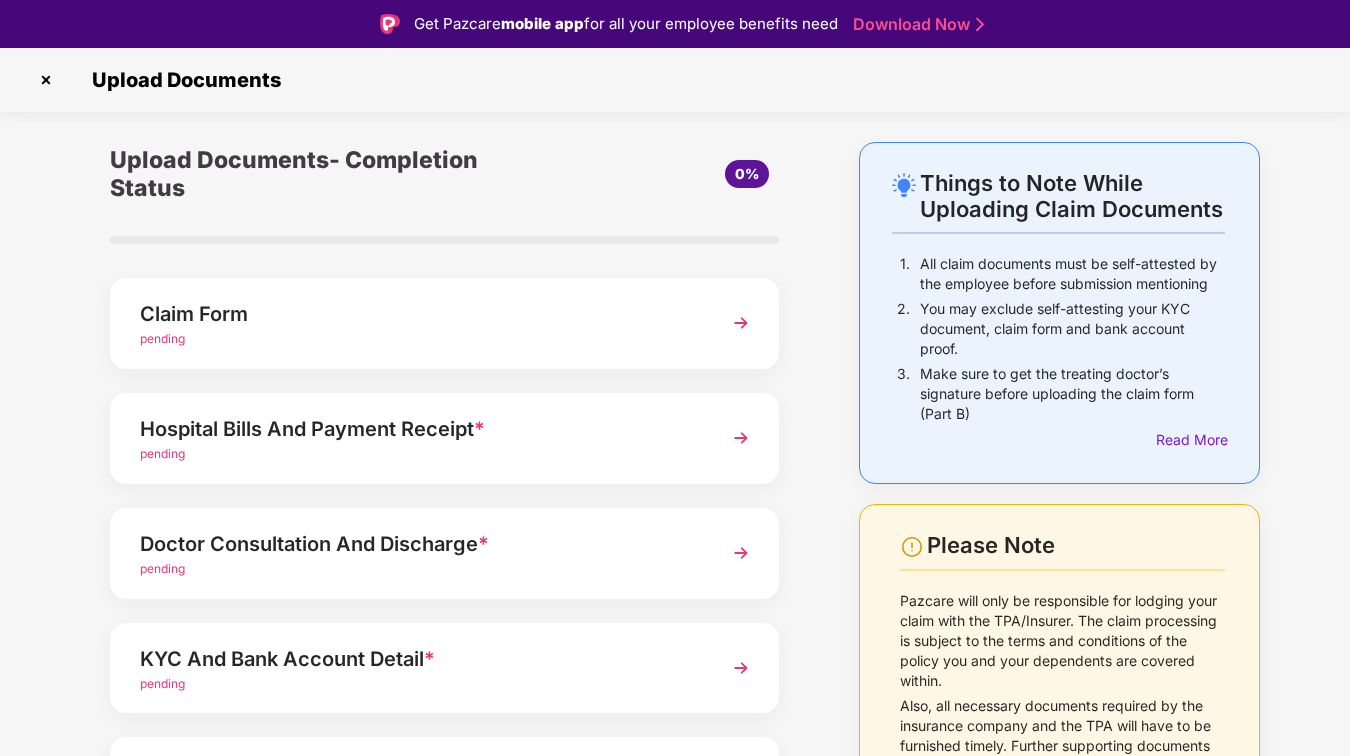 click on "Hospital Bills And Payment Receipt *" at bounding box center (419, 429) 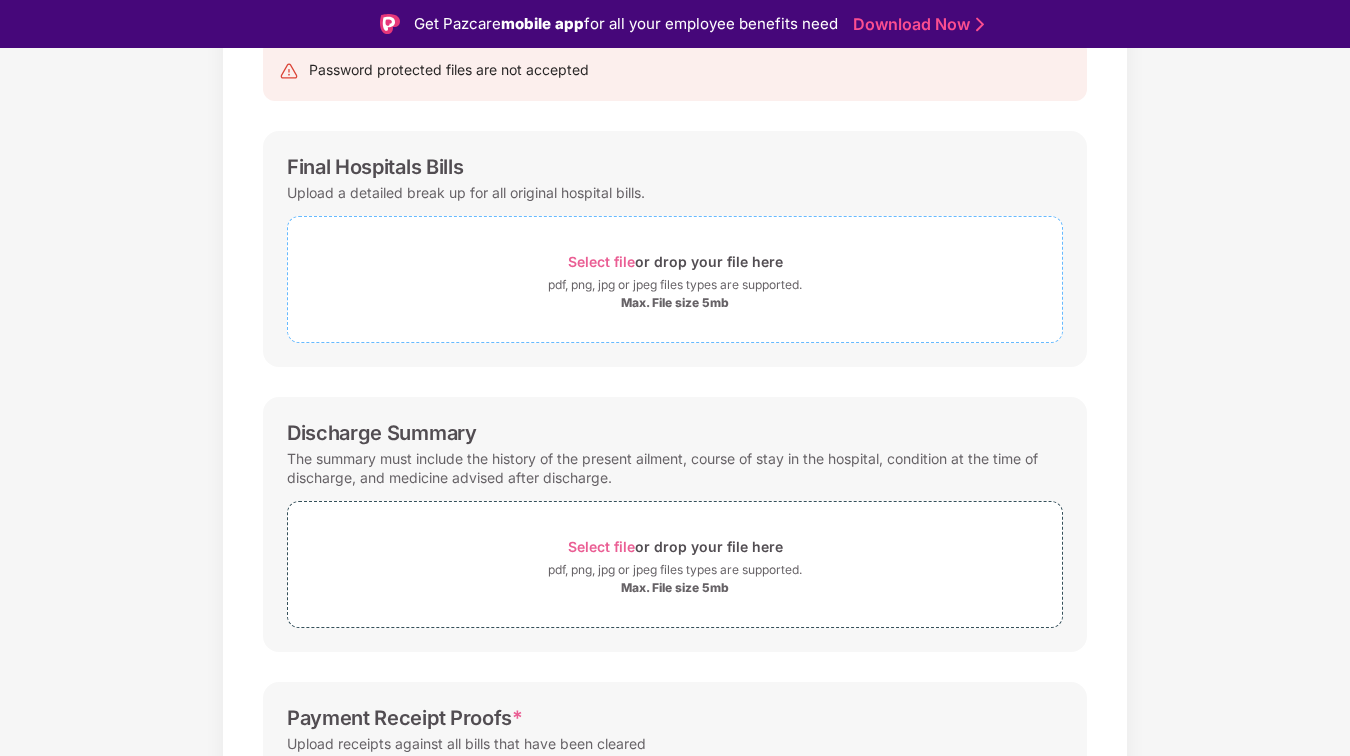 scroll, scrollTop: 0, scrollLeft: 0, axis: both 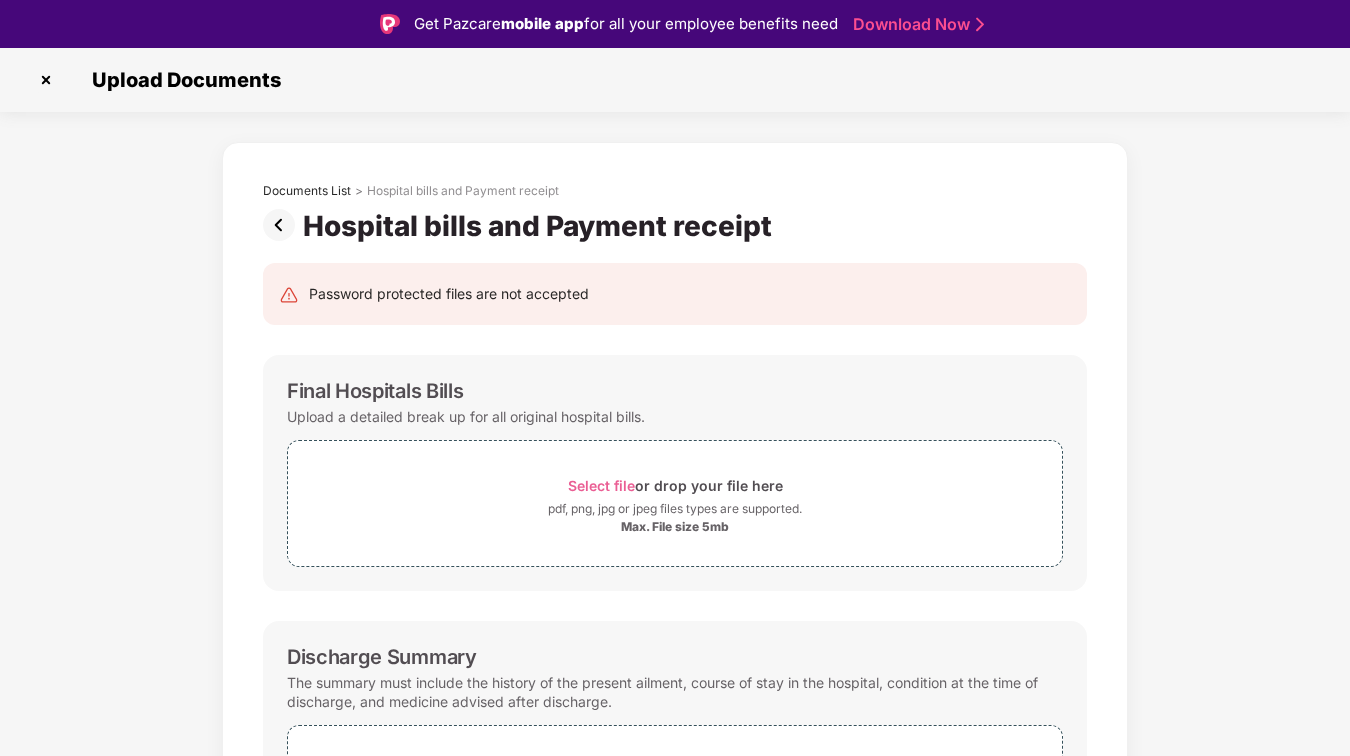 click at bounding box center (283, 225) 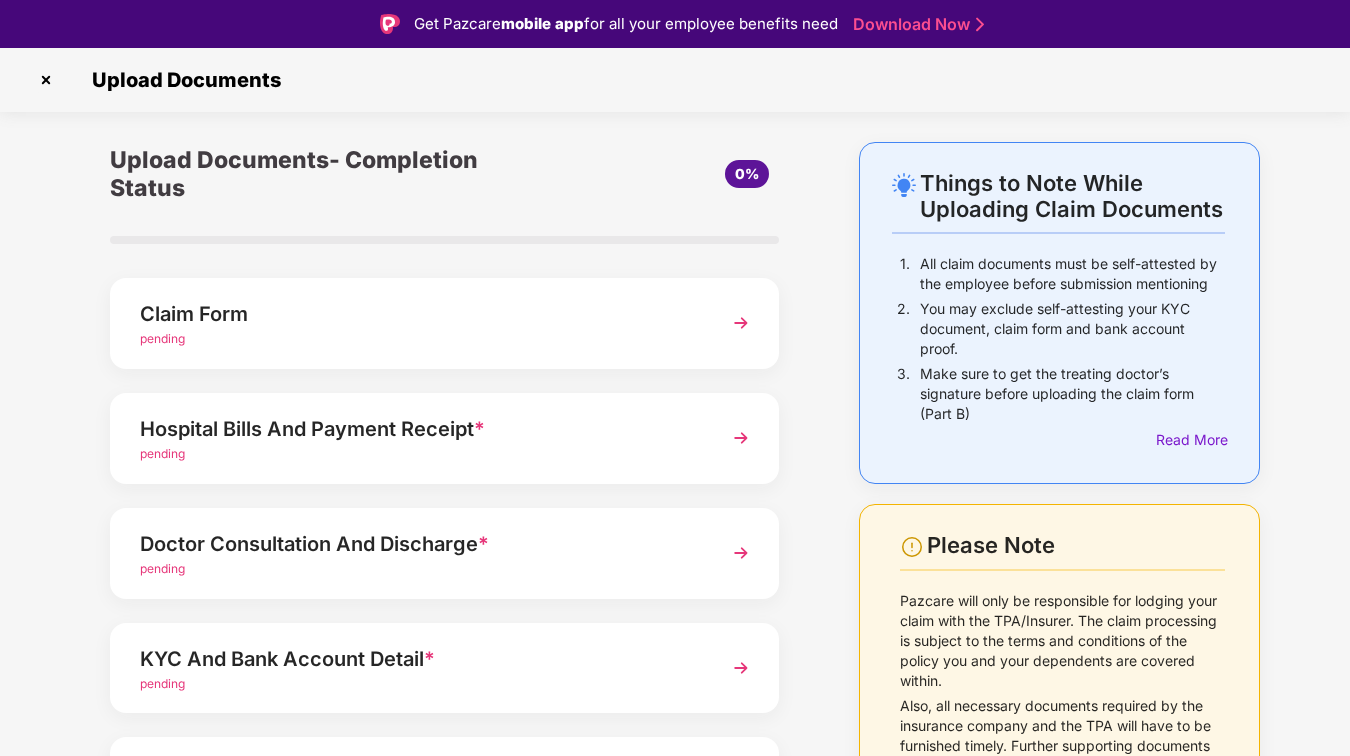 scroll, scrollTop: 48, scrollLeft: 0, axis: vertical 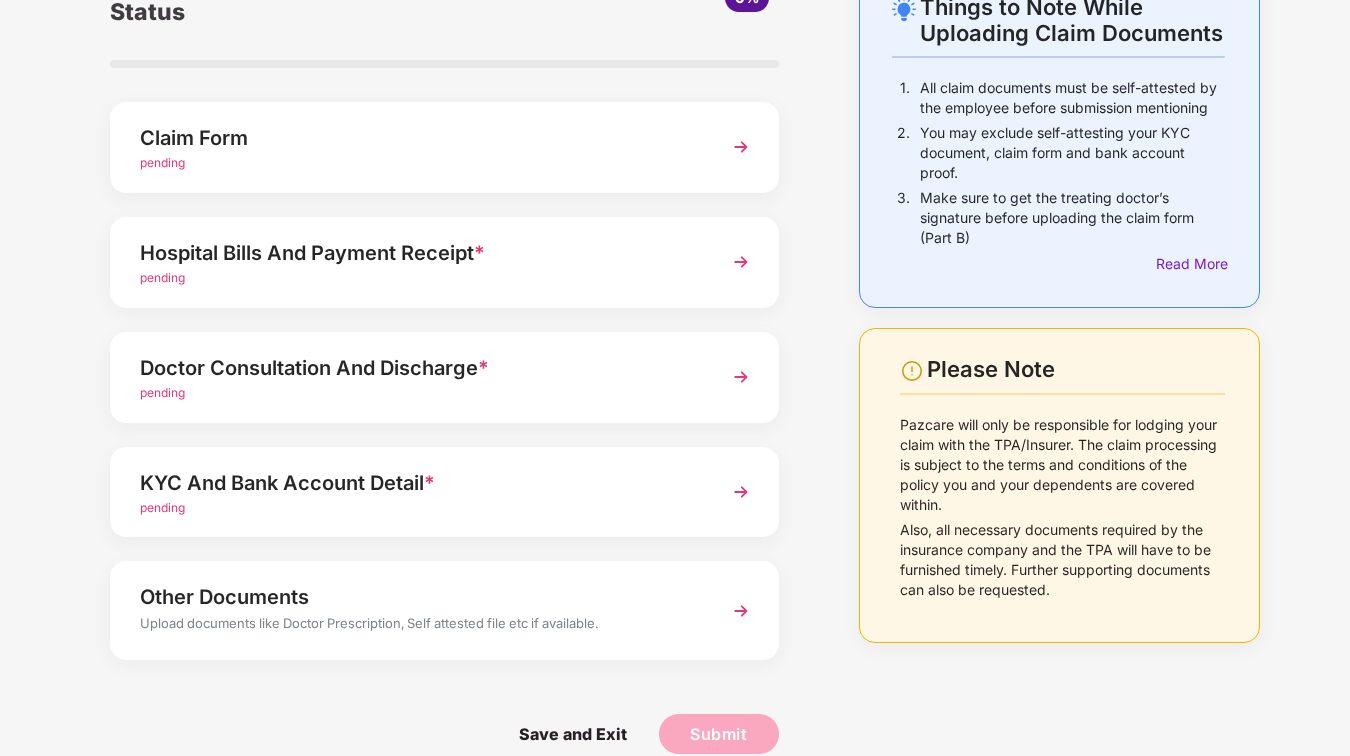 click on "*" at bounding box center [429, 483] 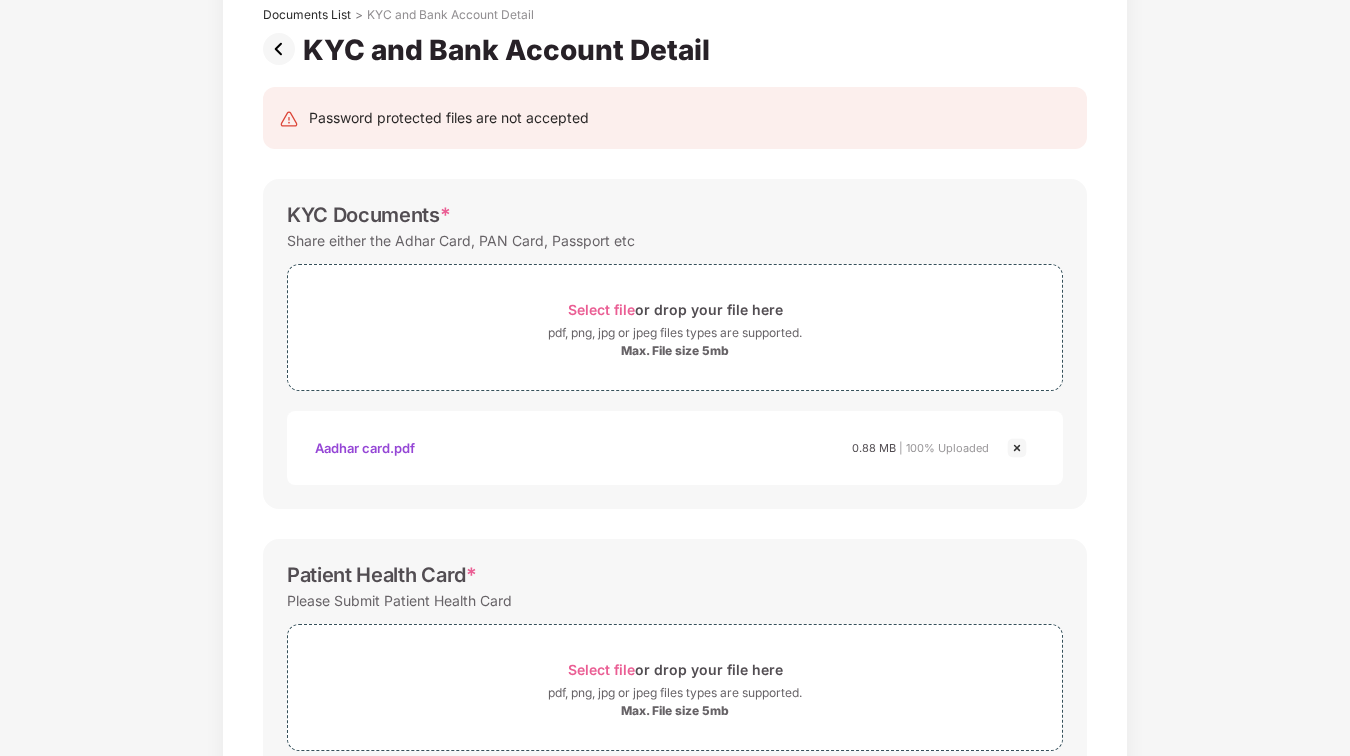 scroll, scrollTop: 0, scrollLeft: 0, axis: both 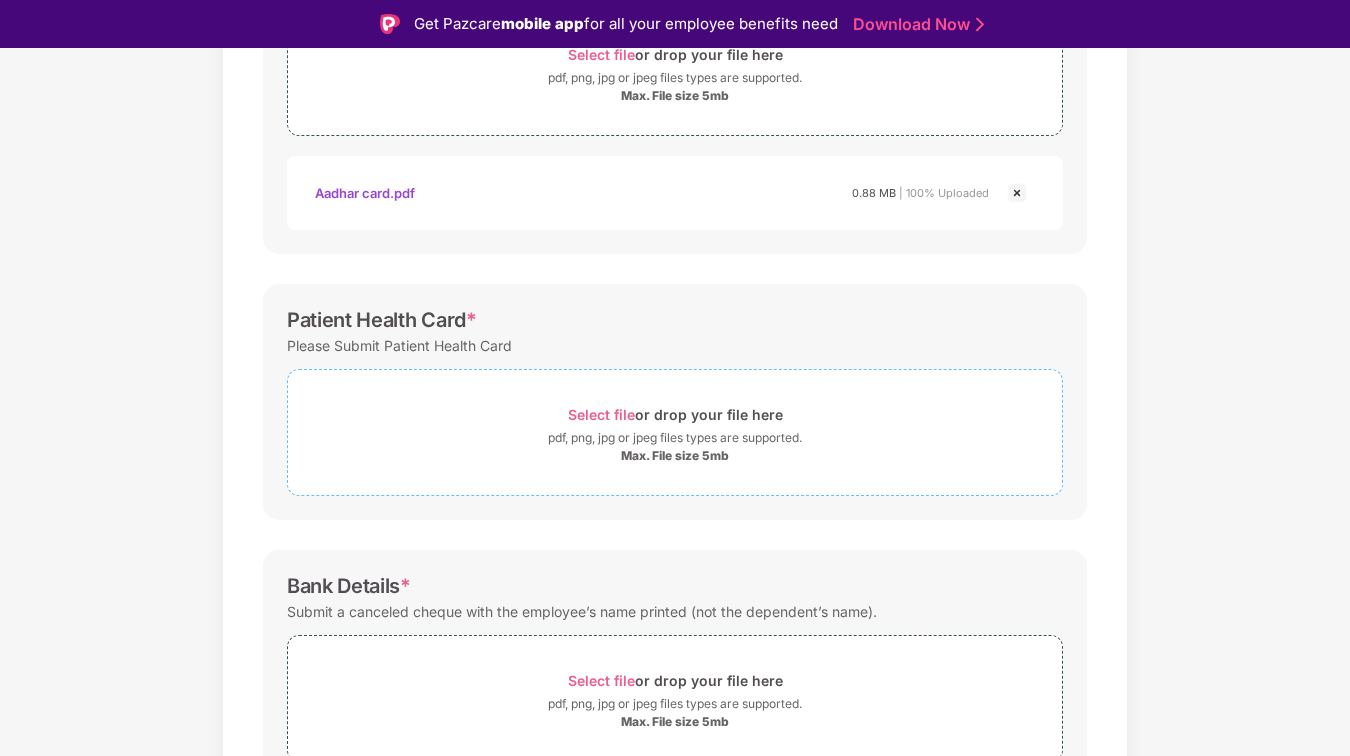 click on "Select file" at bounding box center [601, 414] 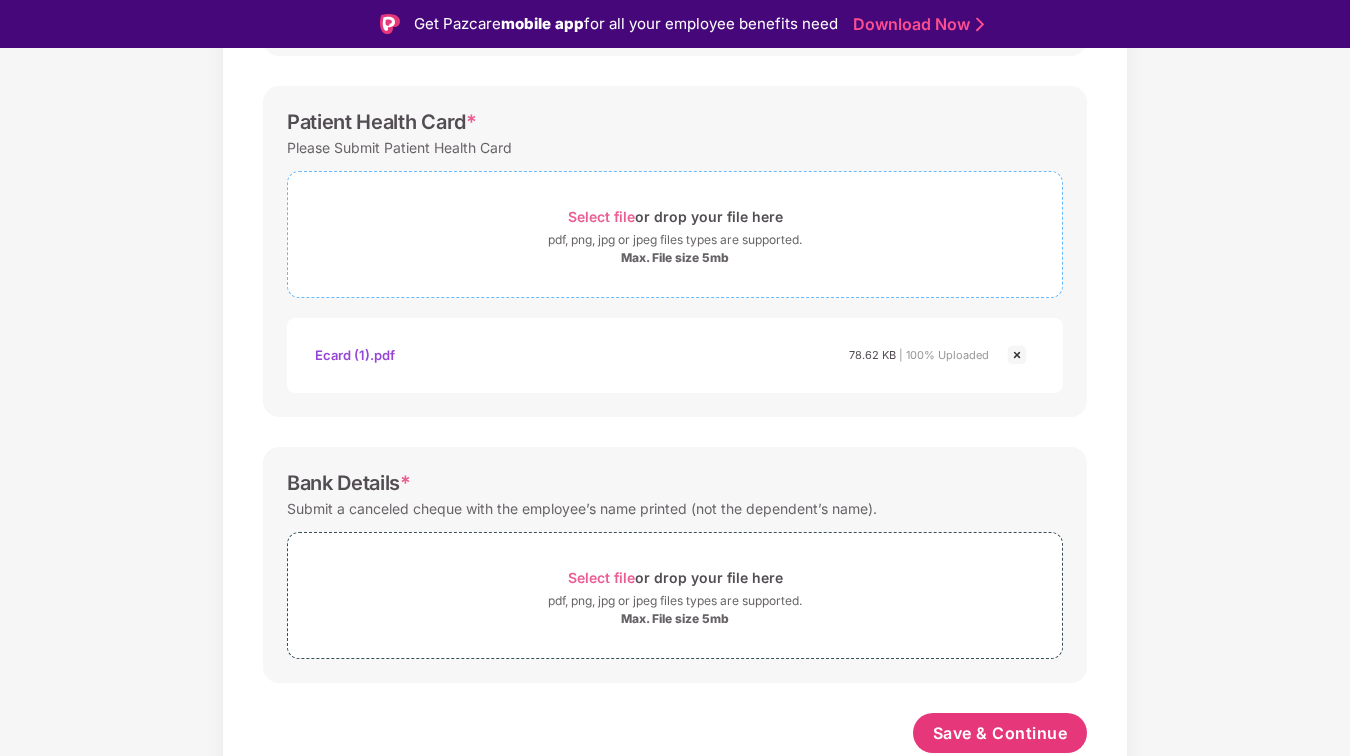 scroll, scrollTop: 629, scrollLeft: 0, axis: vertical 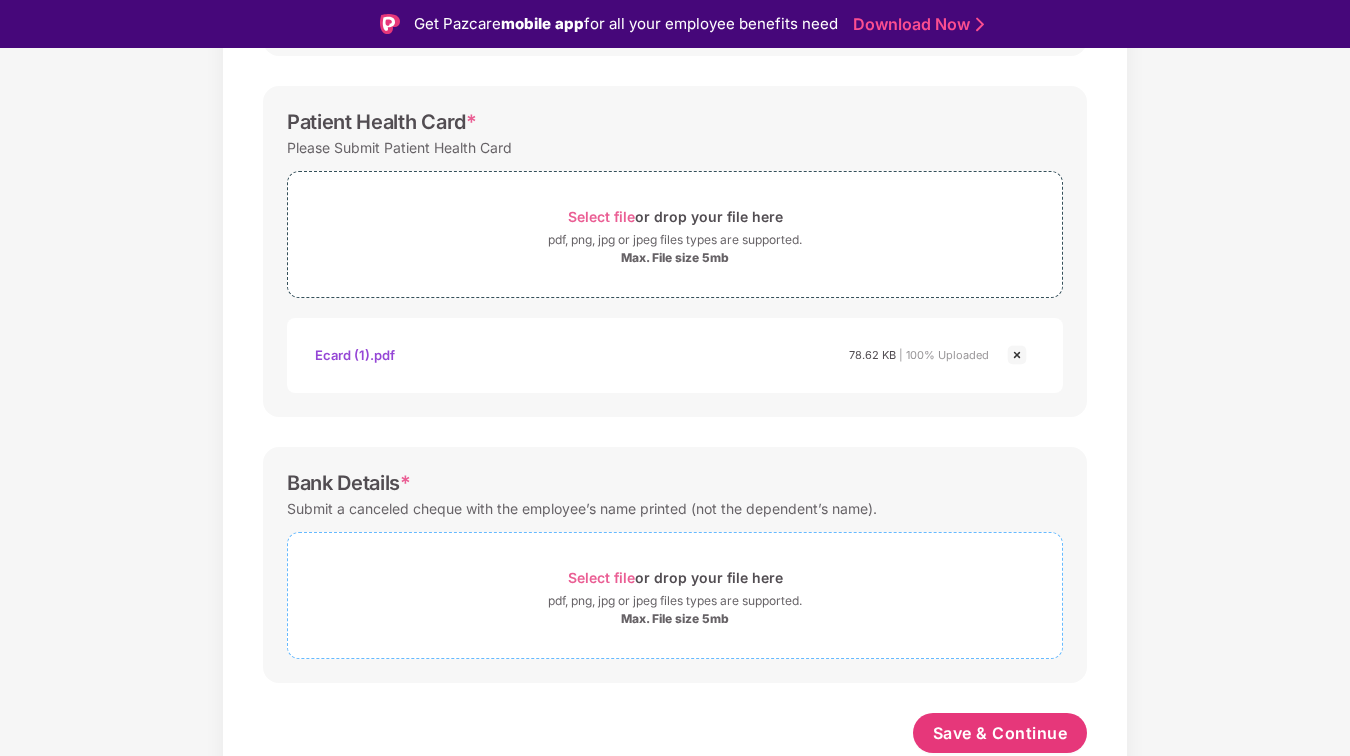 click on "Select file" at bounding box center (601, 577) 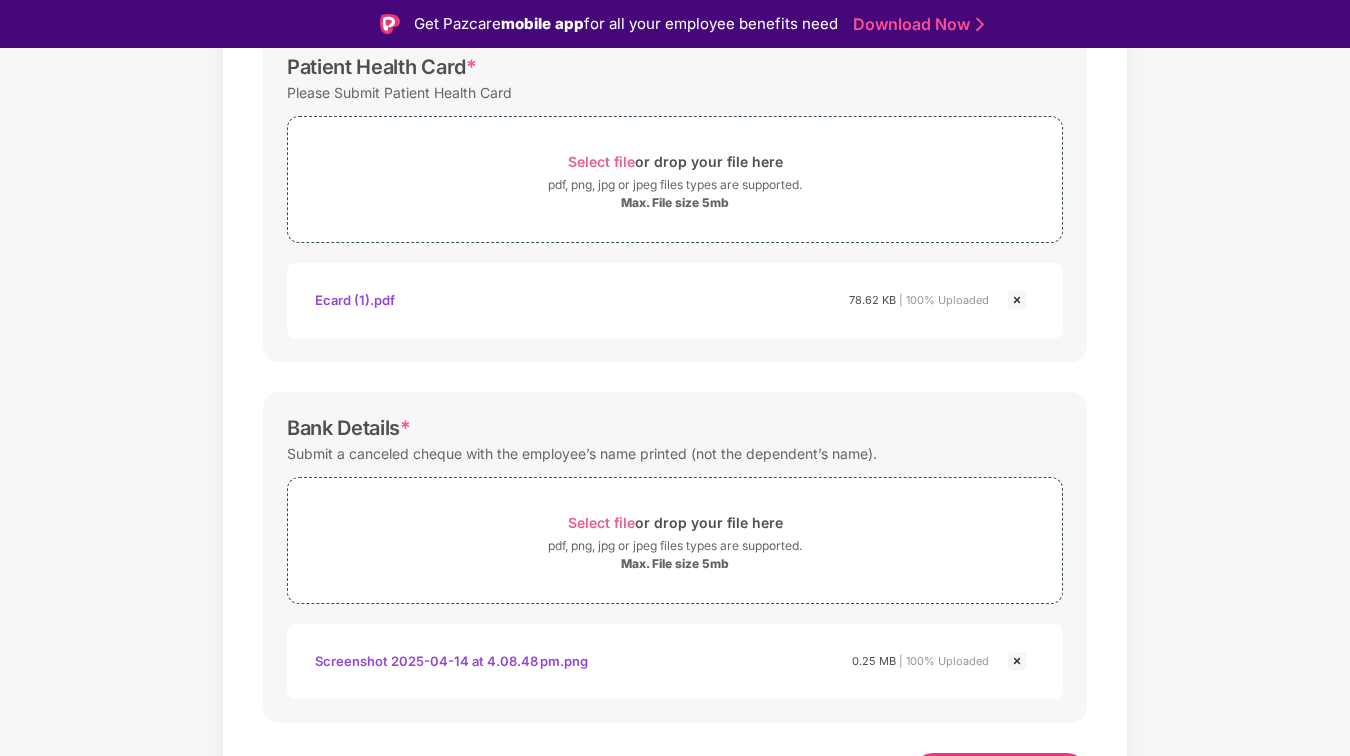 scroll, scrollTop: 724, scrollLeft: 0, axis: vertical 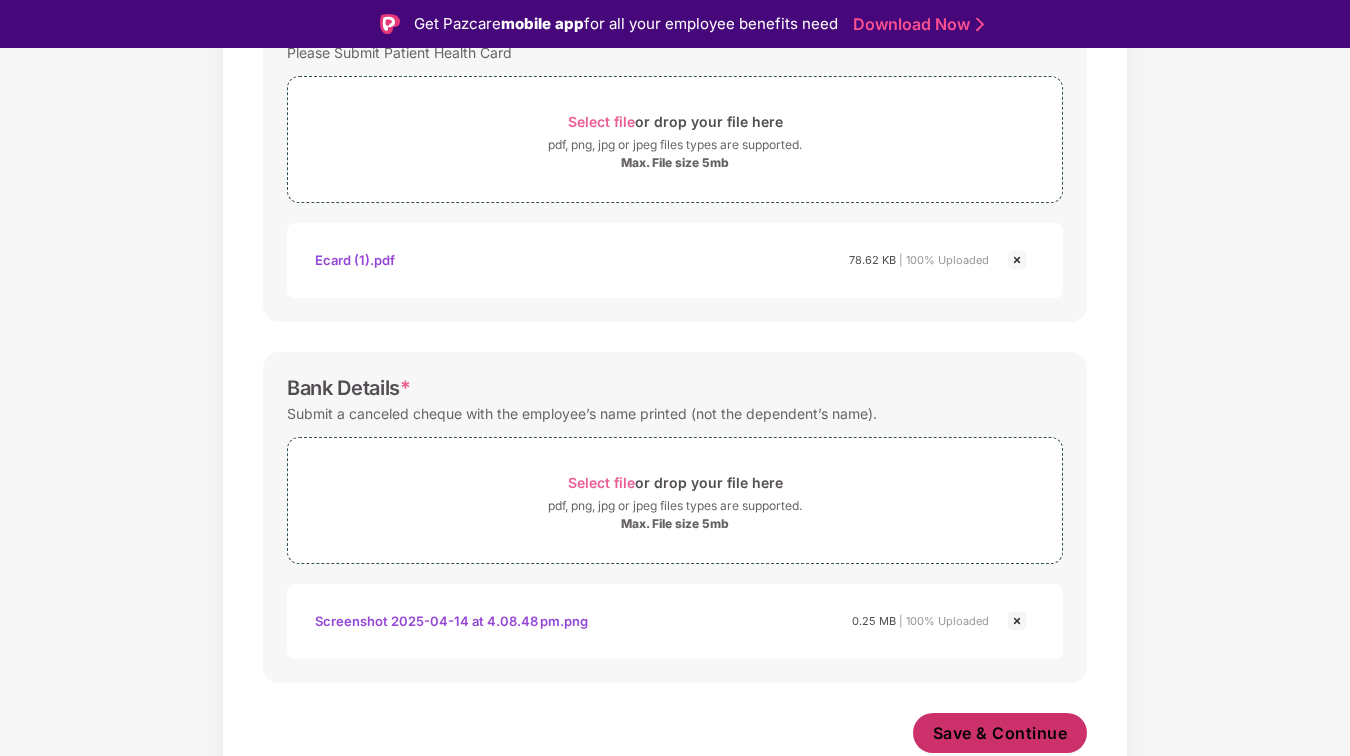 click on "Save & Continue" at bounding box center [1000, 733] 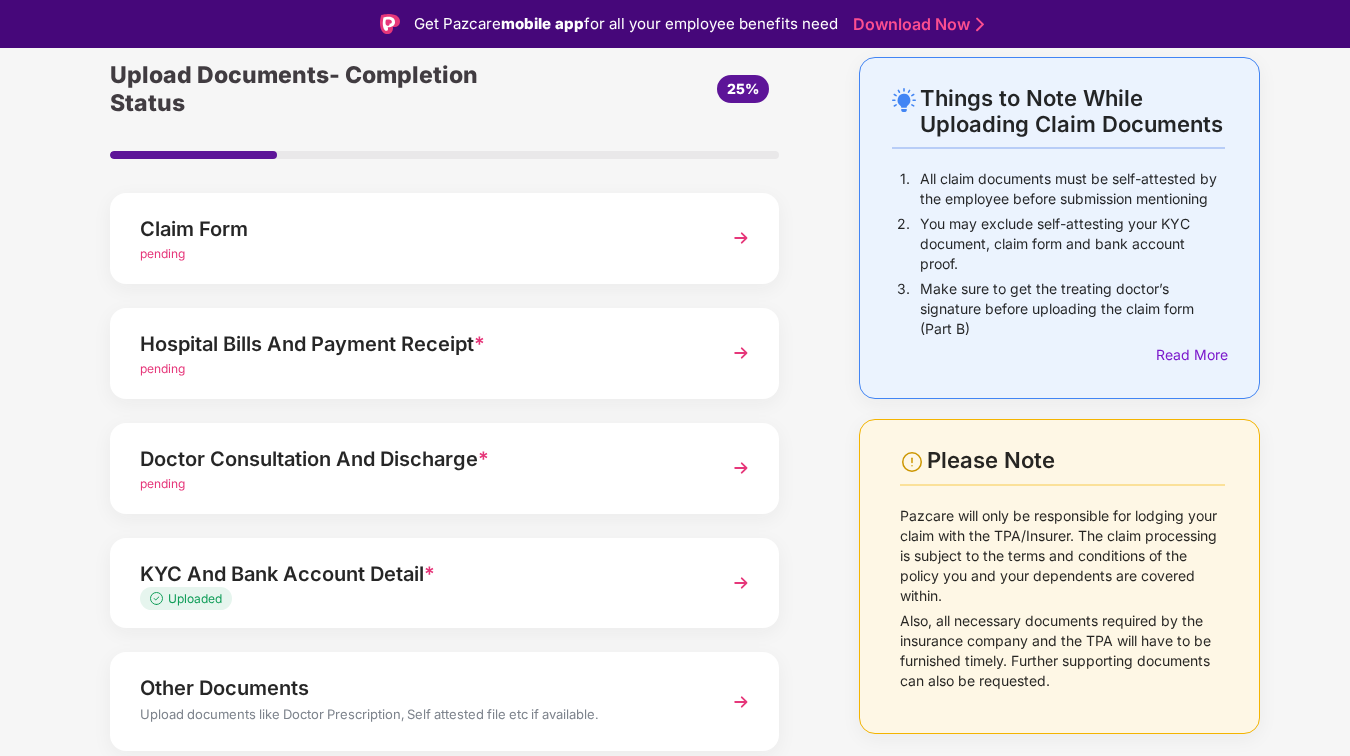 scroll, scrollTop: 89, scrollLeft: 0, axis: vertical 